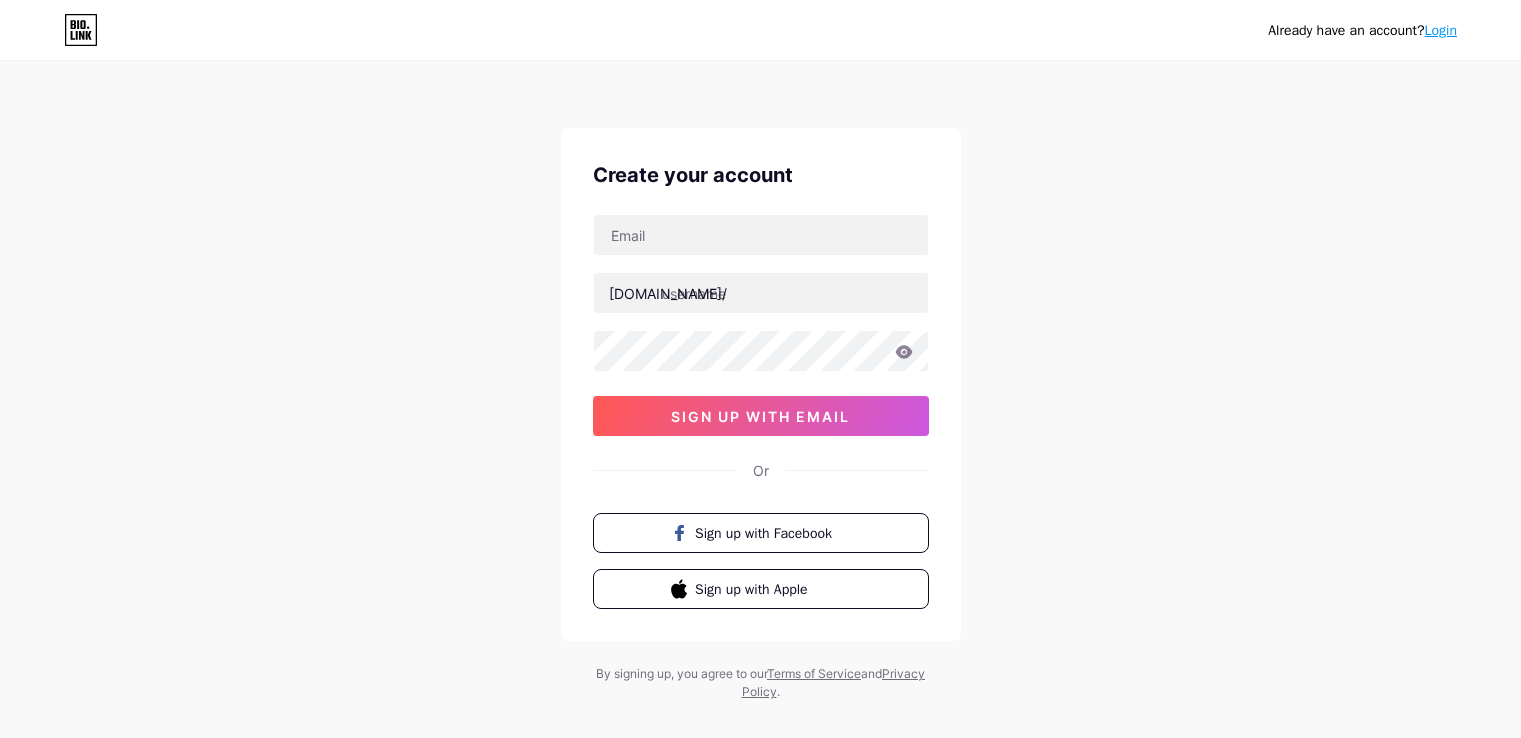 scroll, scrollTop: 0, scrollLeft: 0, axis: both 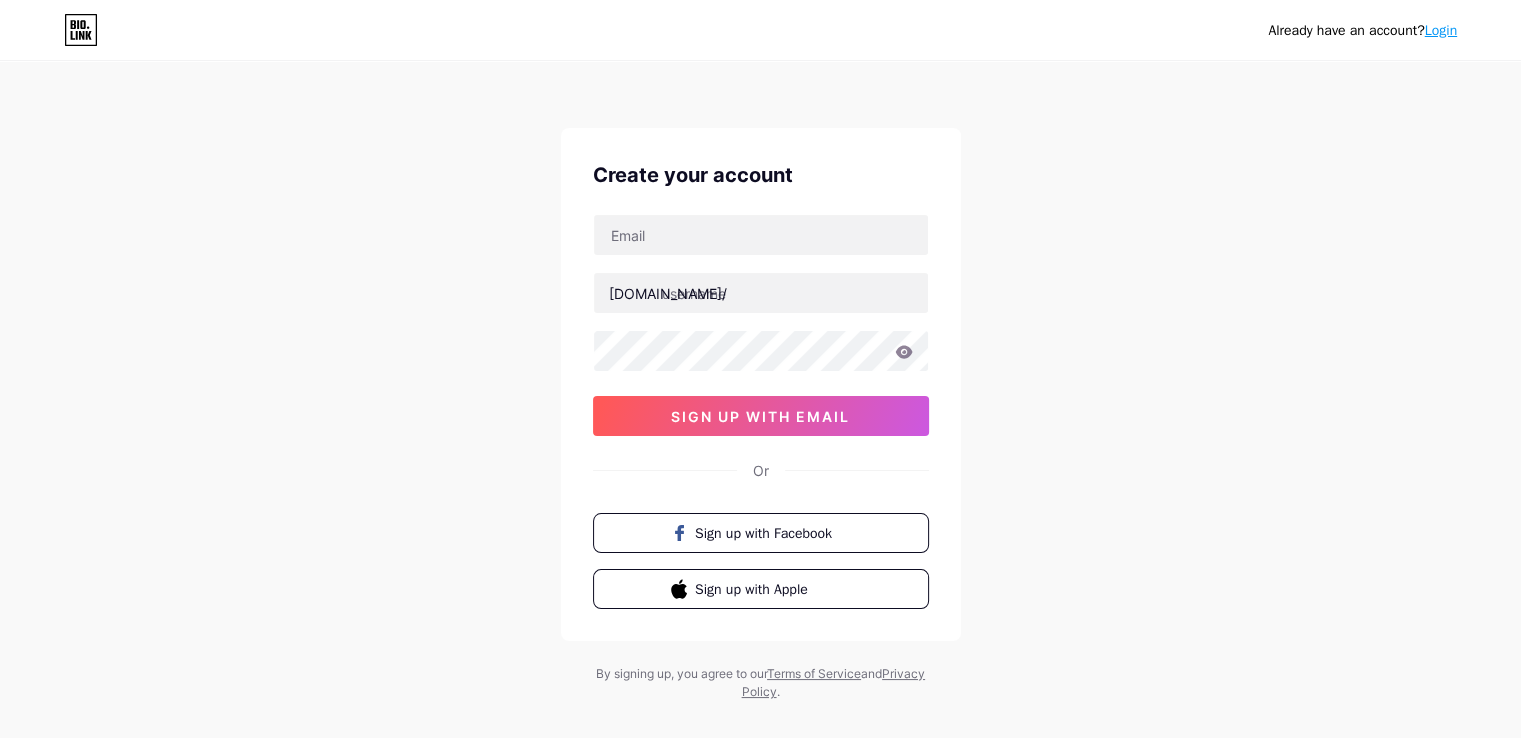 click on "[DOMAIN_NAME]/                       sign up with email" at bounding box center [761, 325] 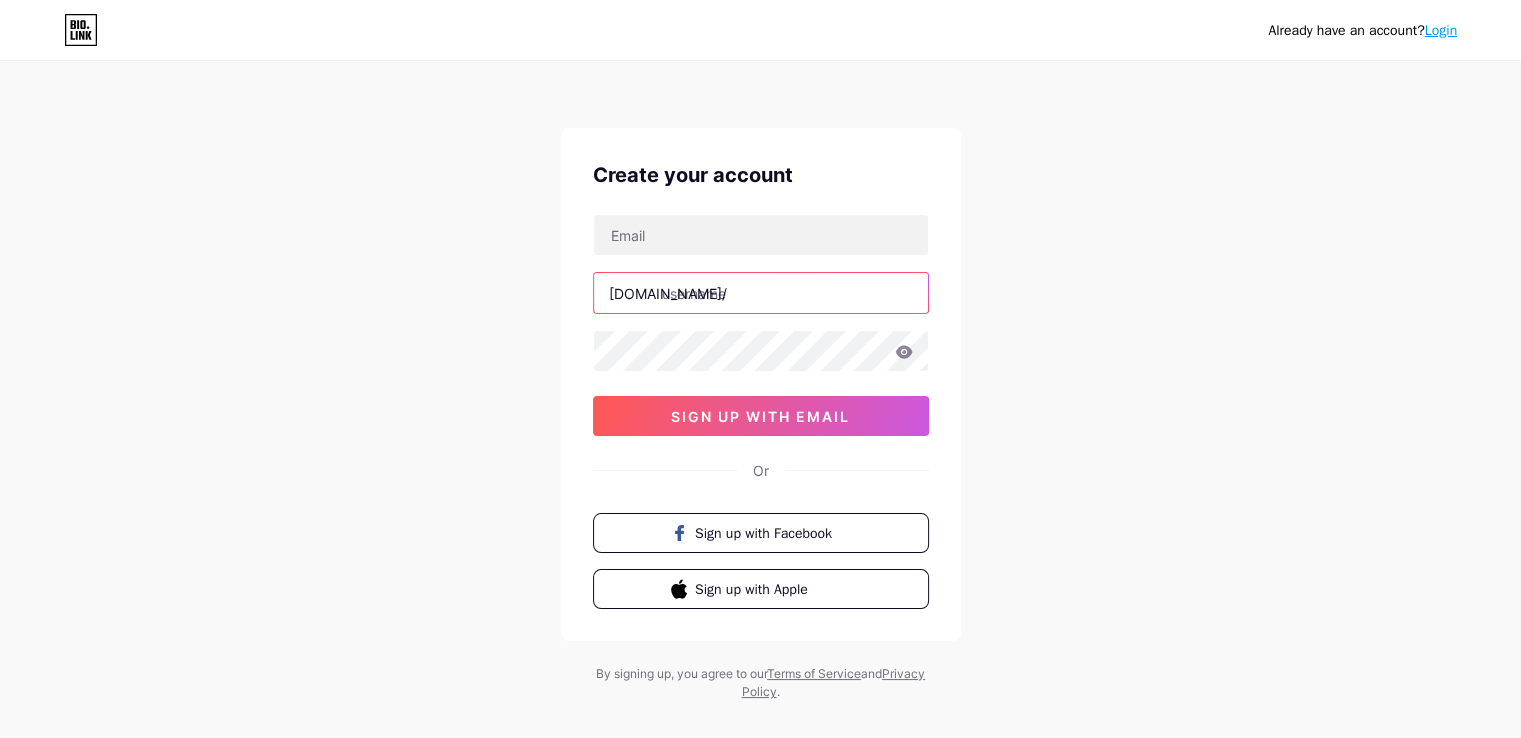 click at bounding box center (761, 293) 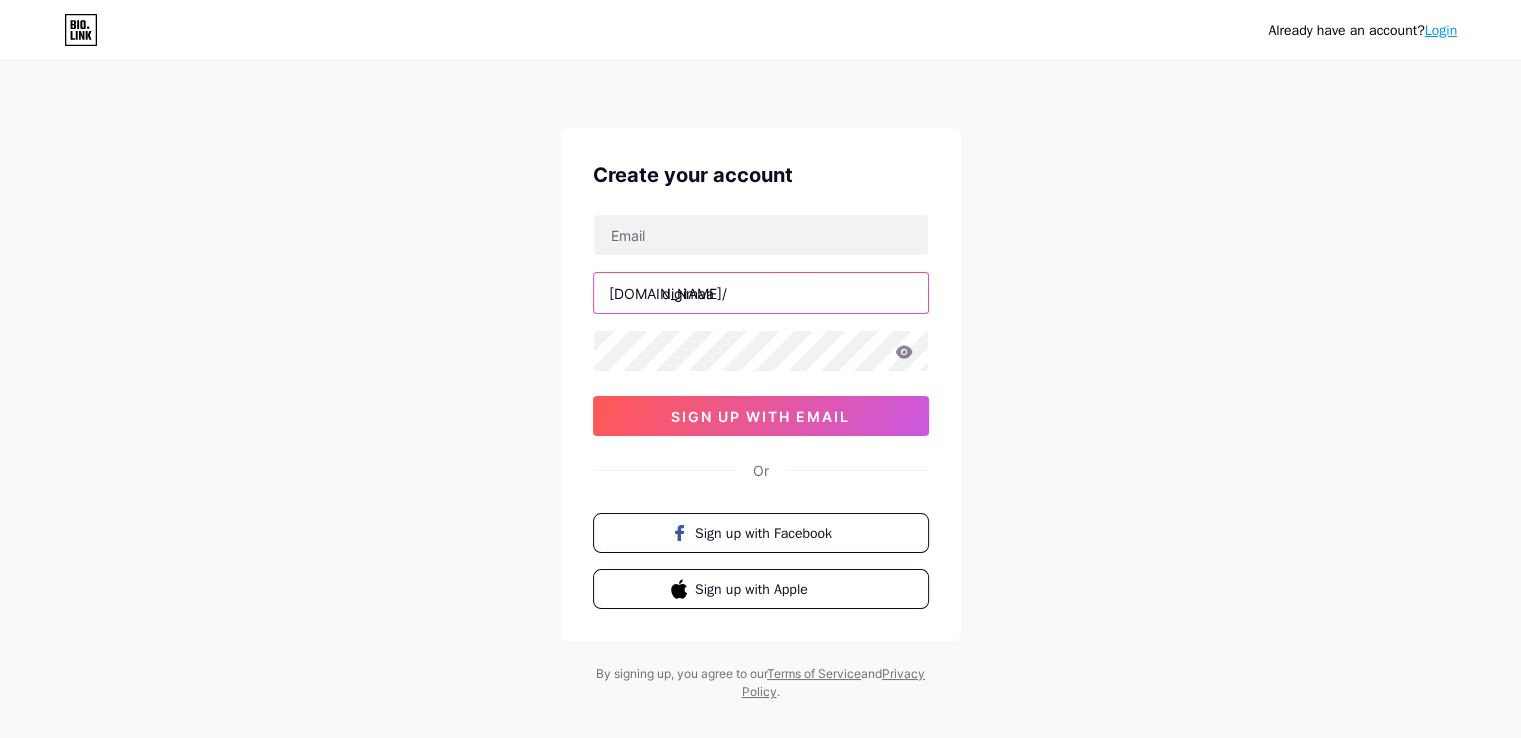 type on "digimaa" 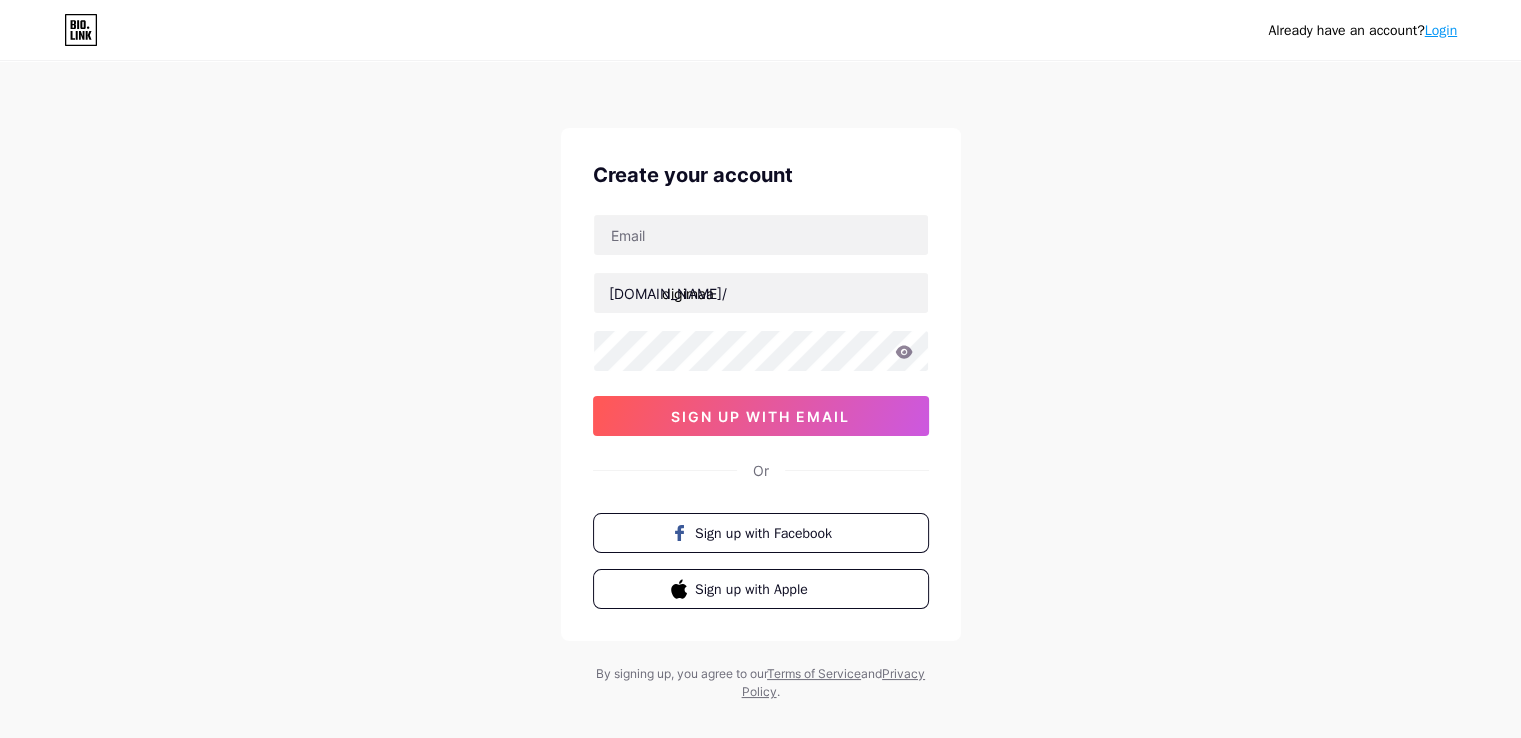 click on "Create your account" at bounding box center (761, 175) 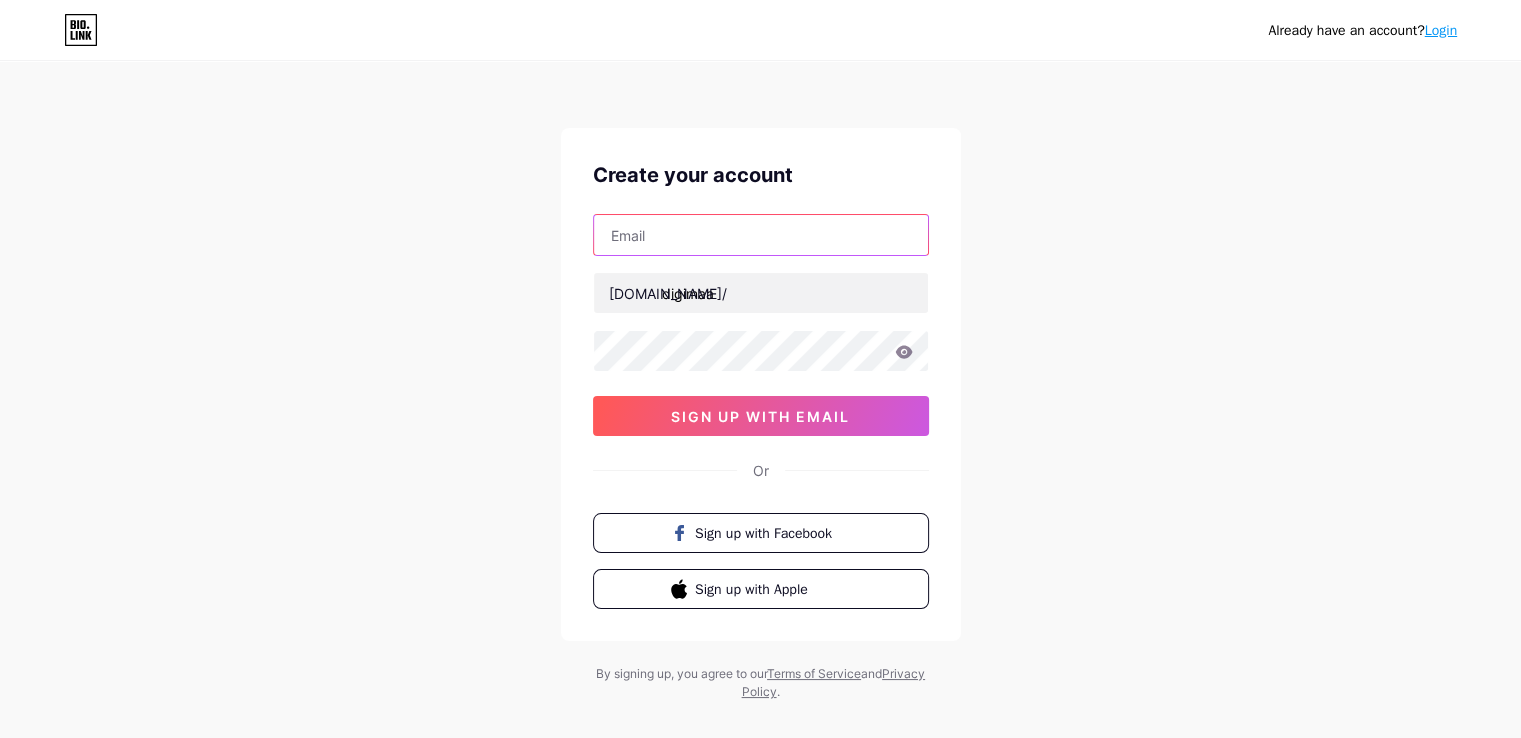 click at bounding box center [761, 235] 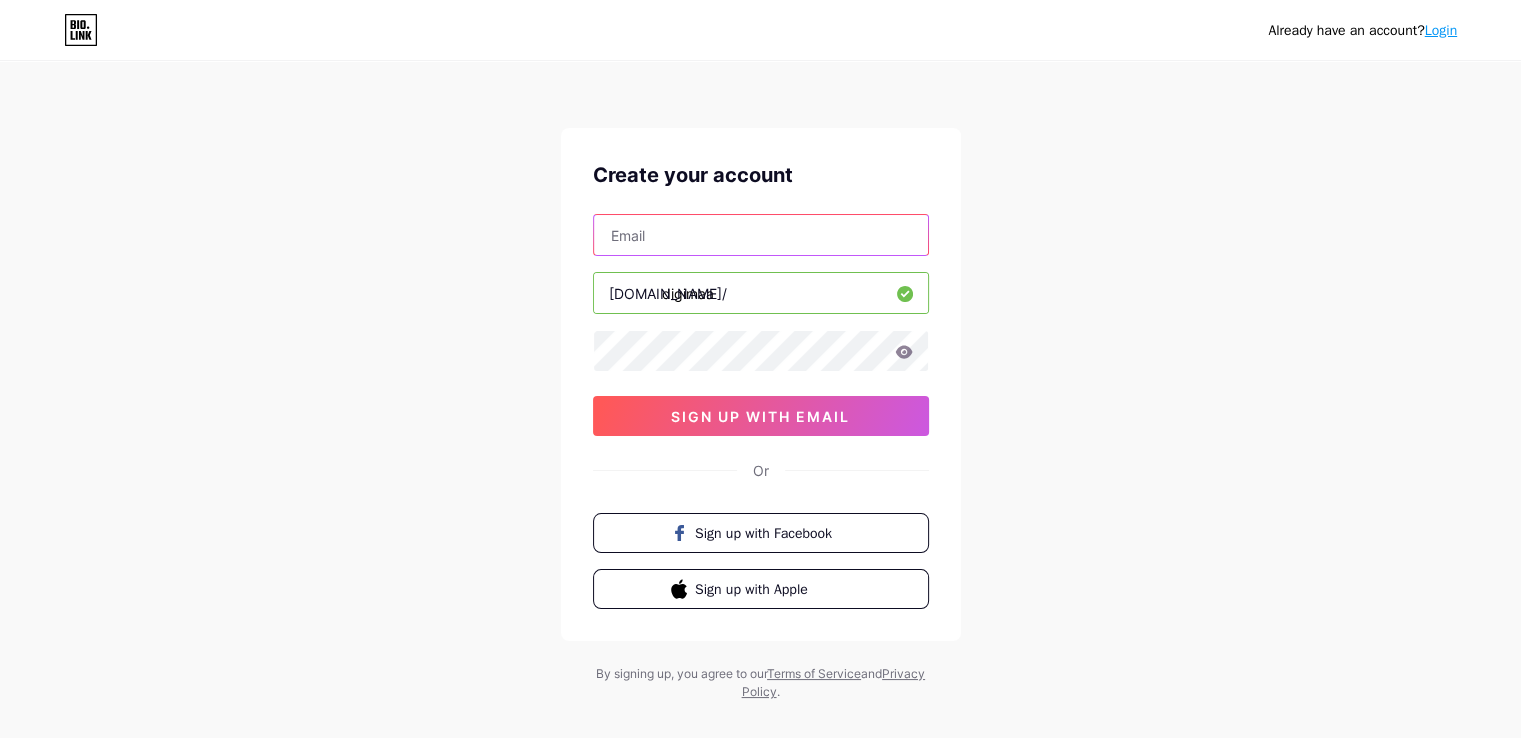 paste on "[EMAIL_ADDRESS][DOMAIN_NAME]" 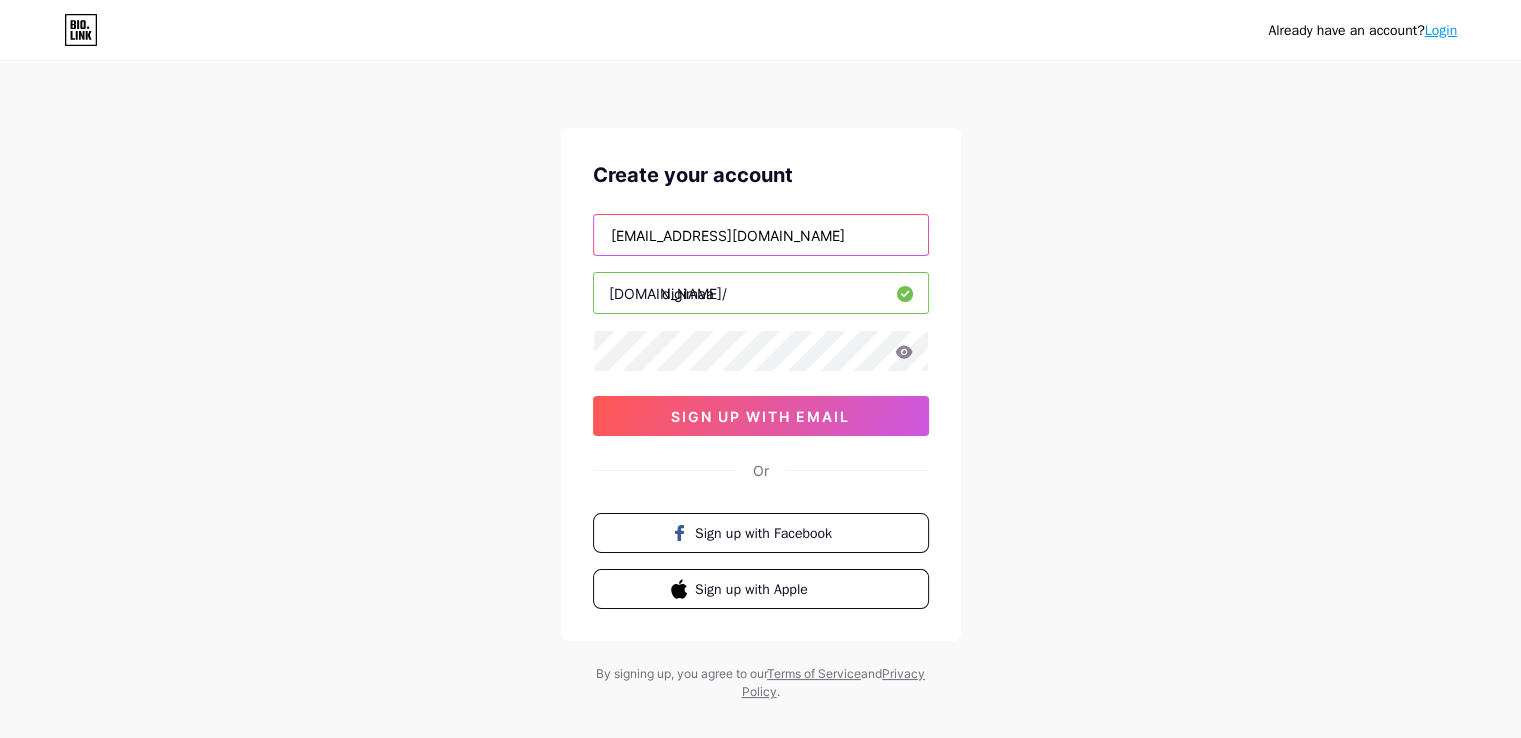 type on "[EMAIL_ADDRESS][DOMAIN_NAME]" 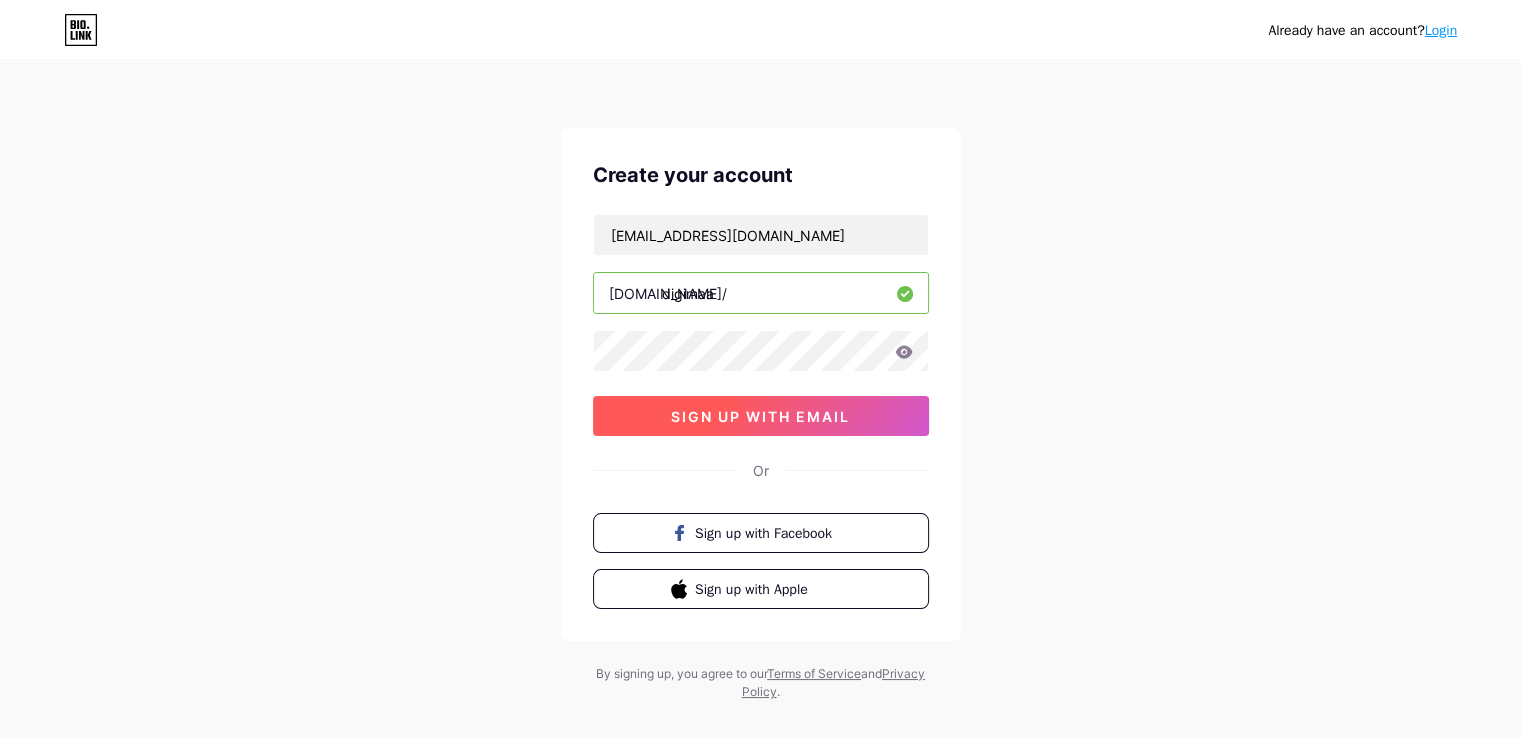 click on "sign up with email" at bounding box center (760, 416) 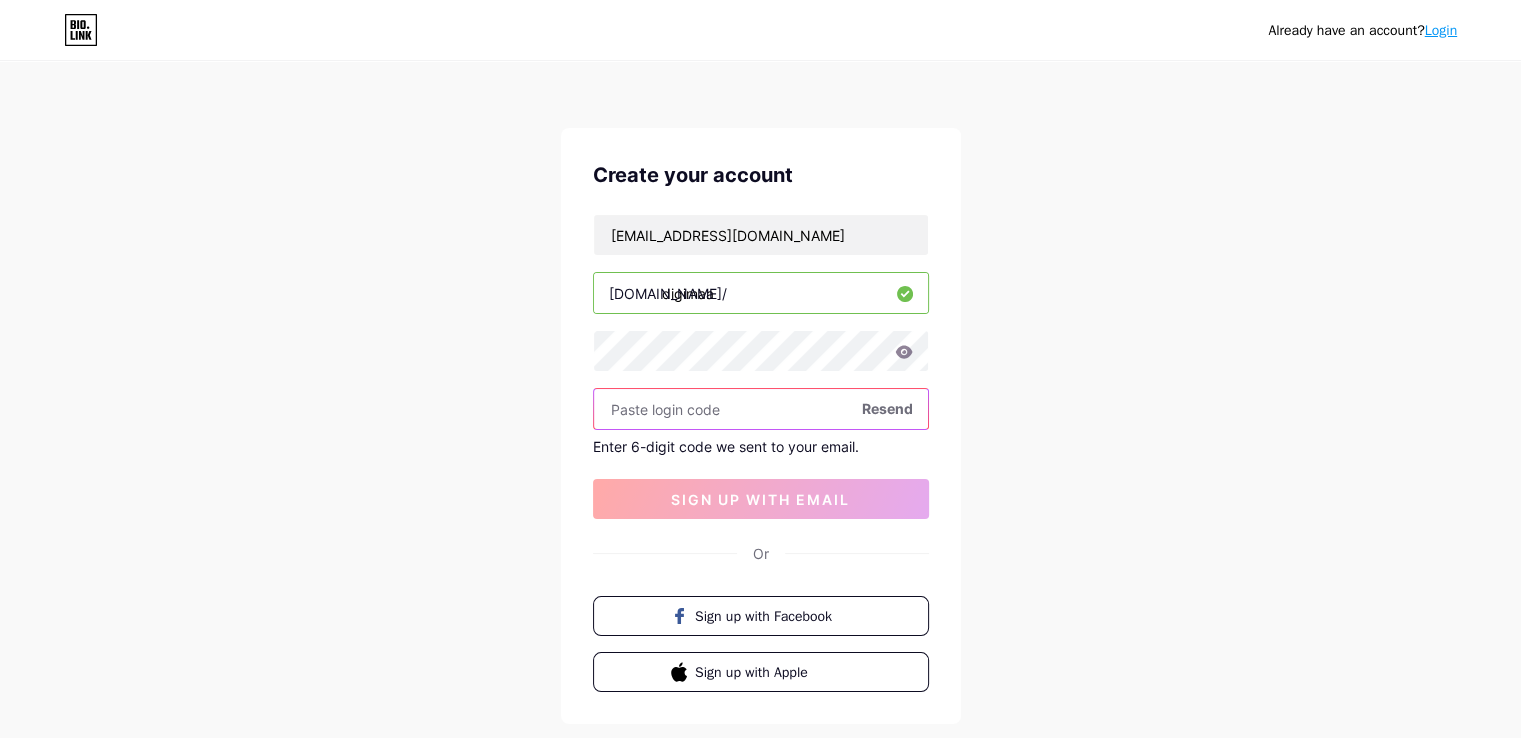 paste on "870613" 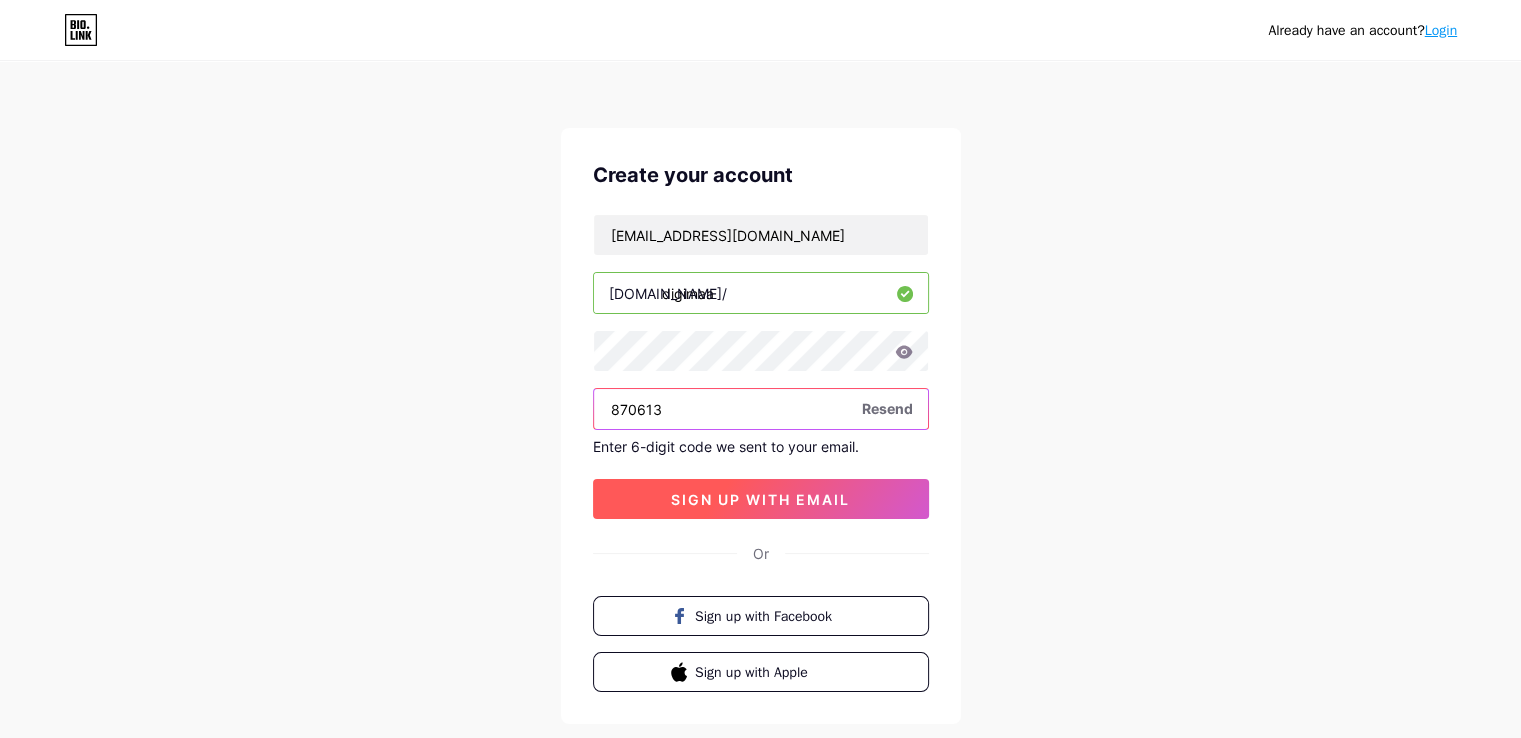 type on "870613" 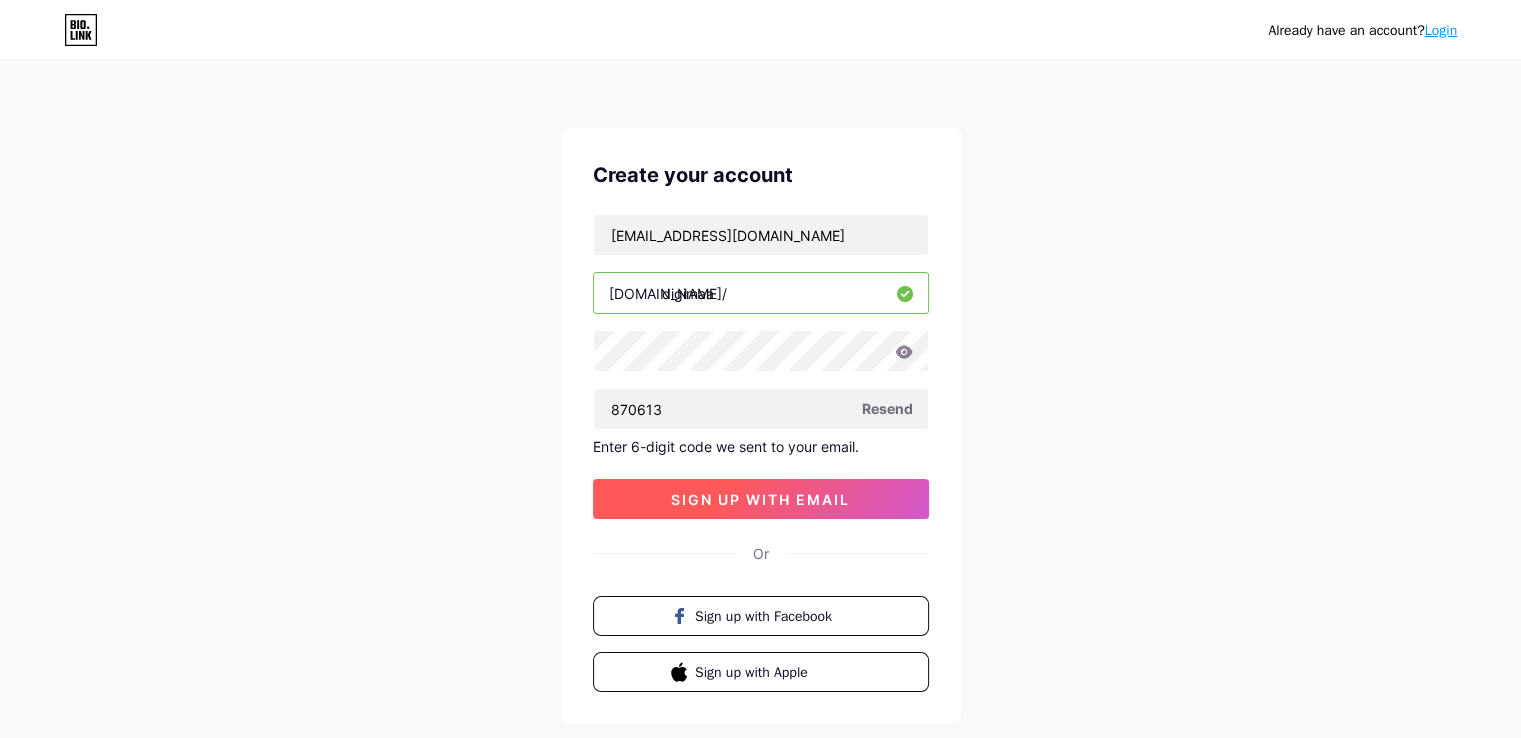 click on "sign up with email" at bounding box center (760, 499) 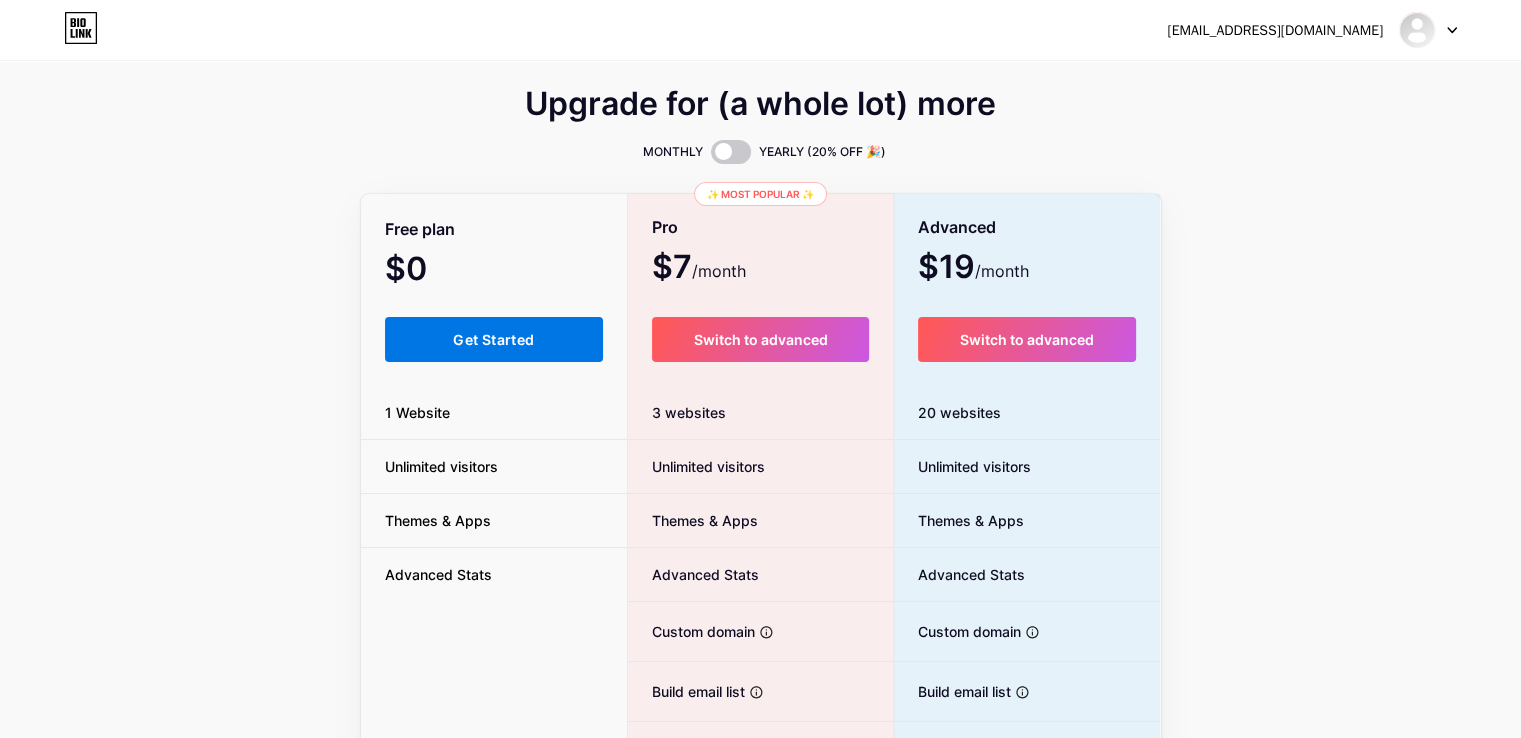 click on "Get Started" at bounding box center [494, 339] 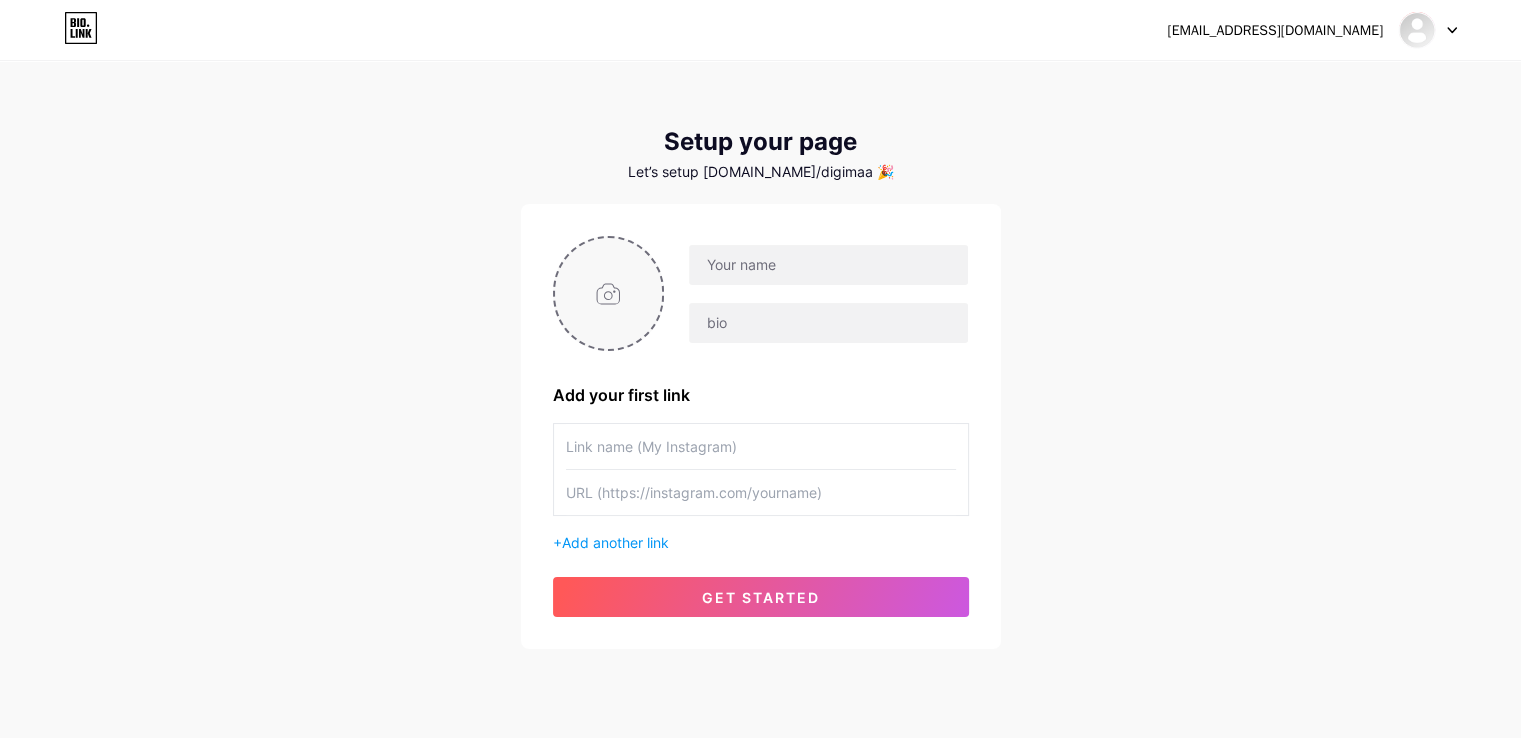 click at bounding box center (609, 293) 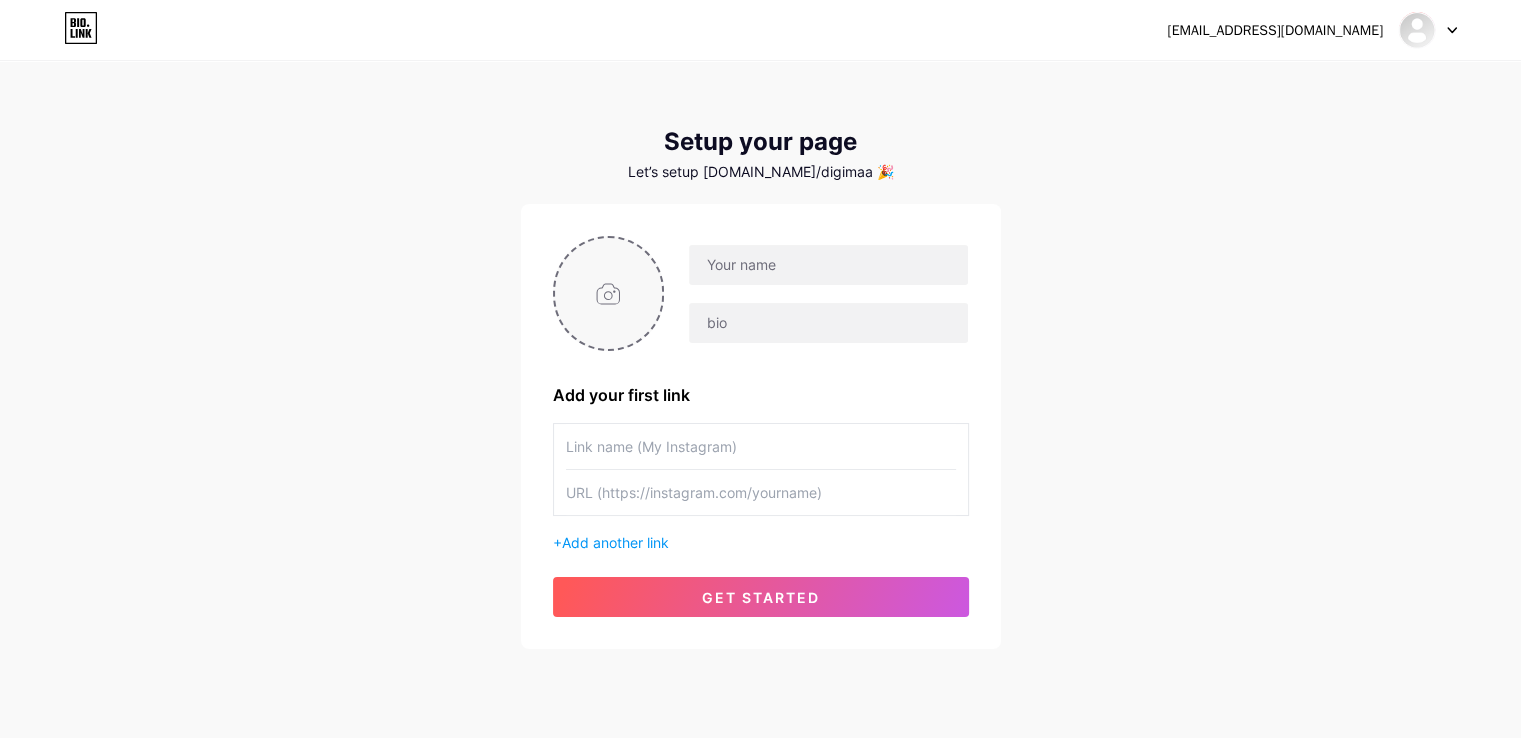type on "C:\fakepath\imgi_2_602x602-100.png" 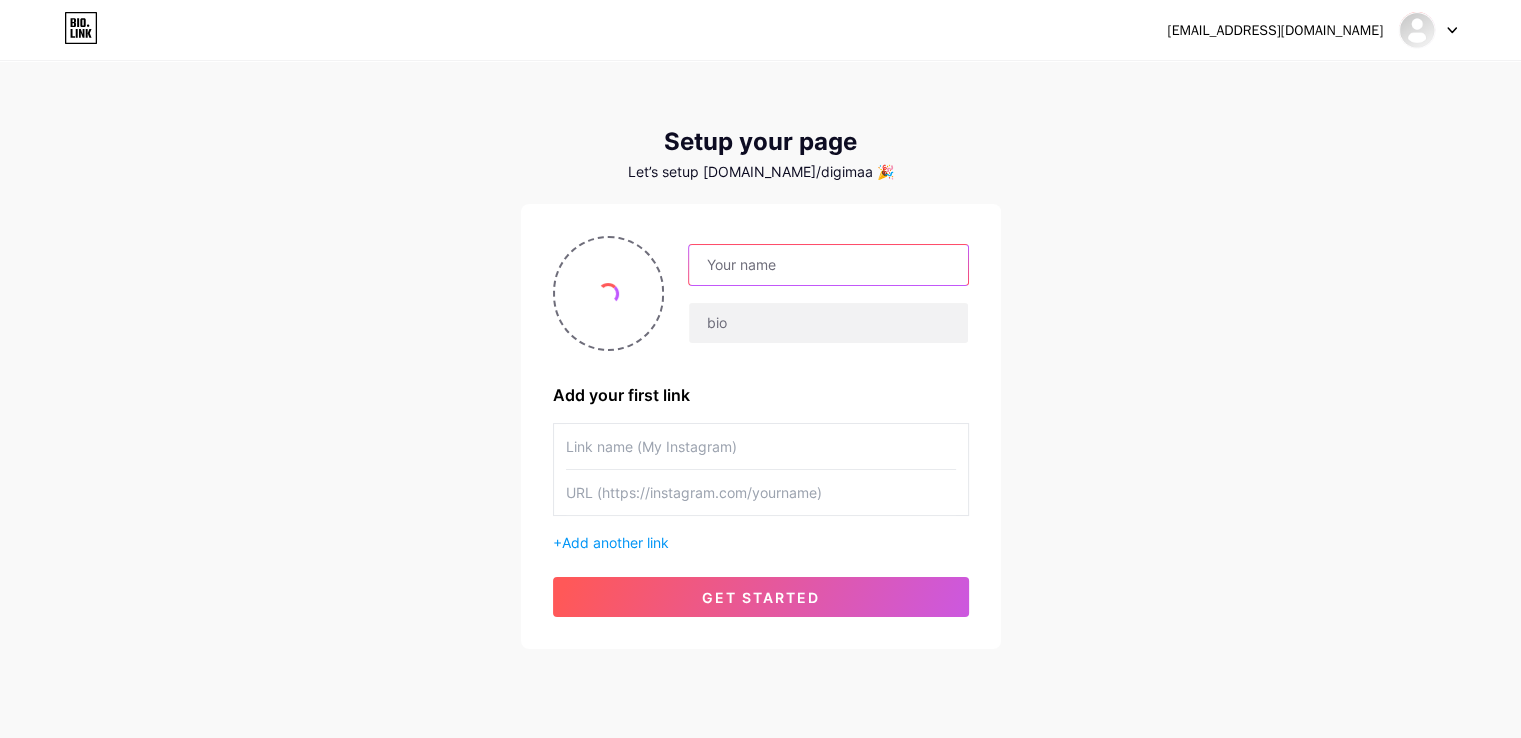click at bounding box center (828, 265) 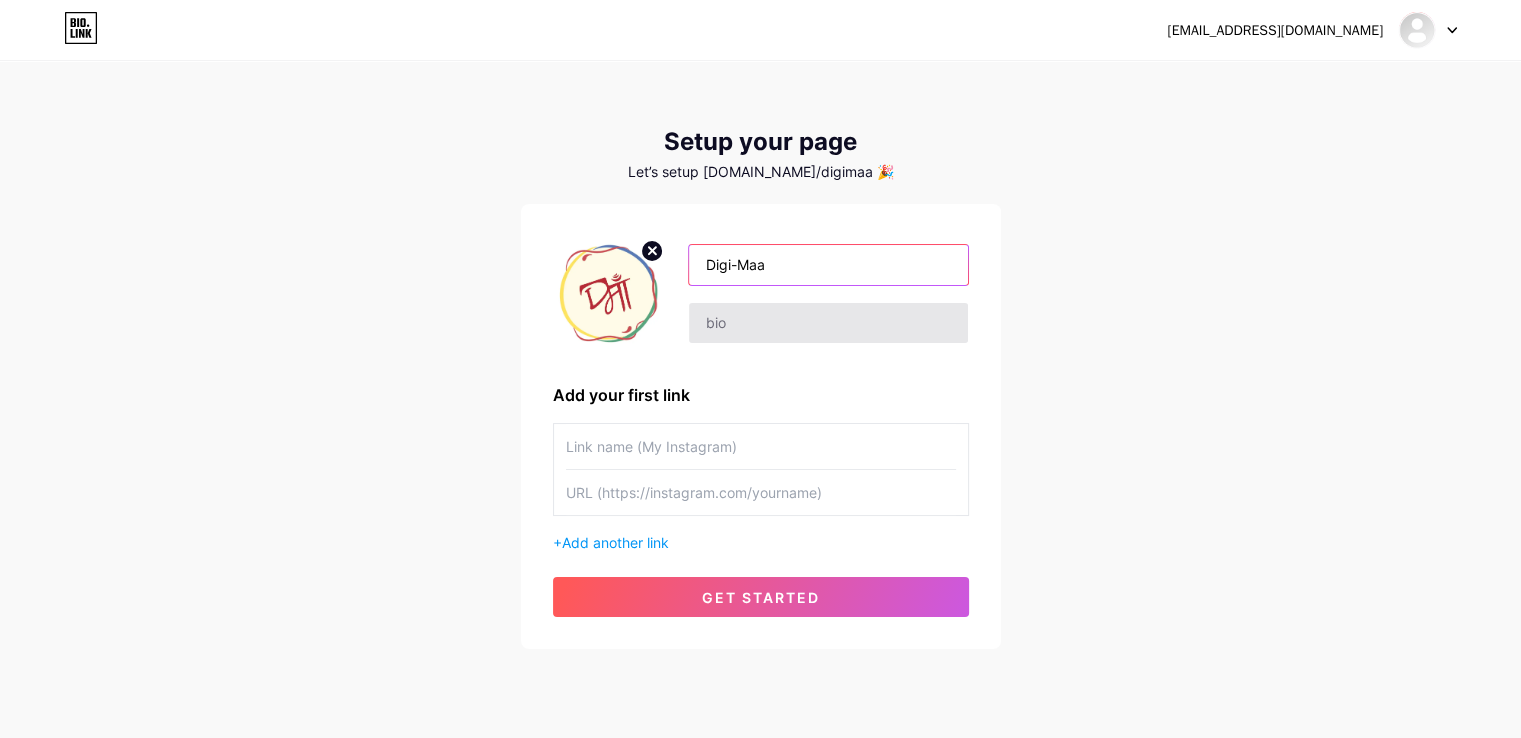 type on "Digi-Maa" 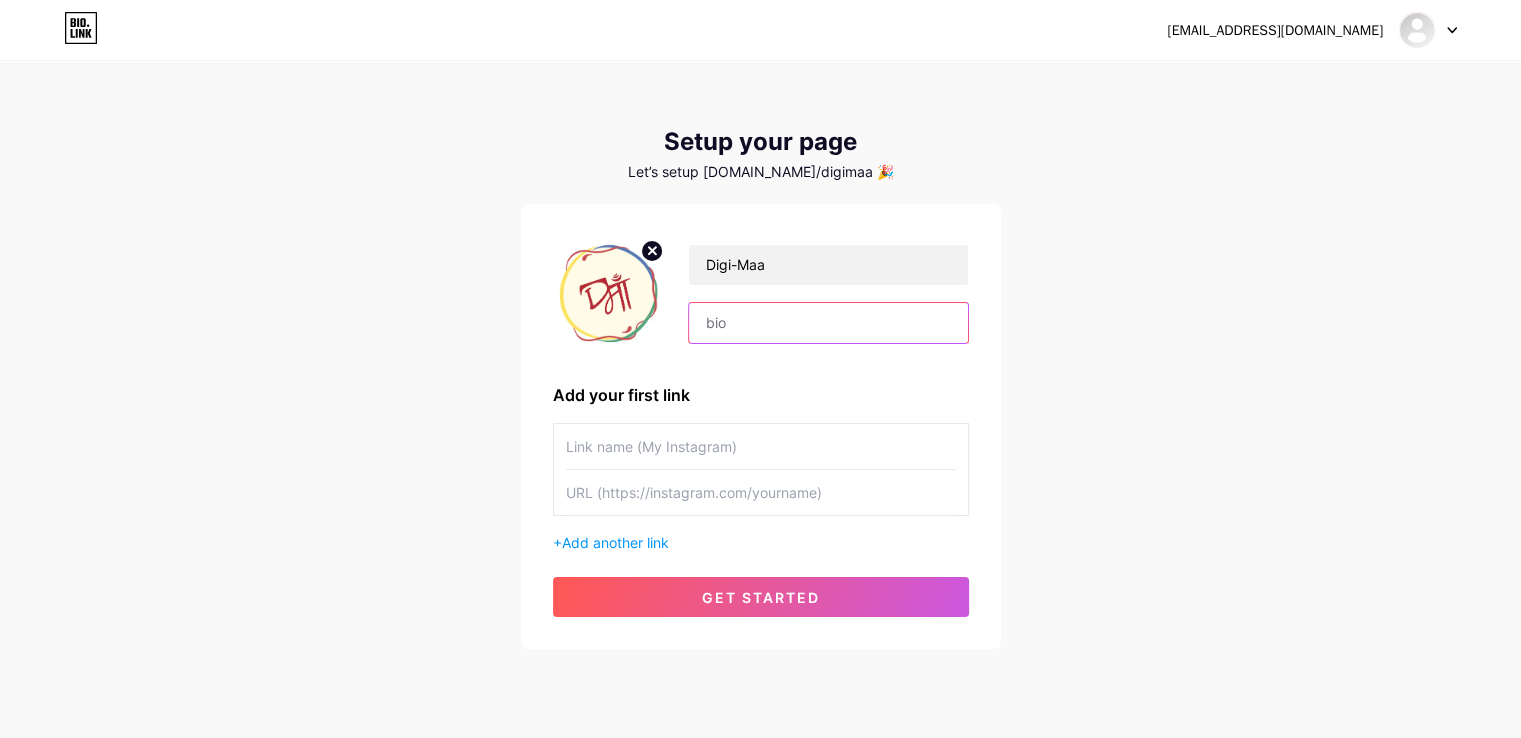 click at bounding box center (828, 323) 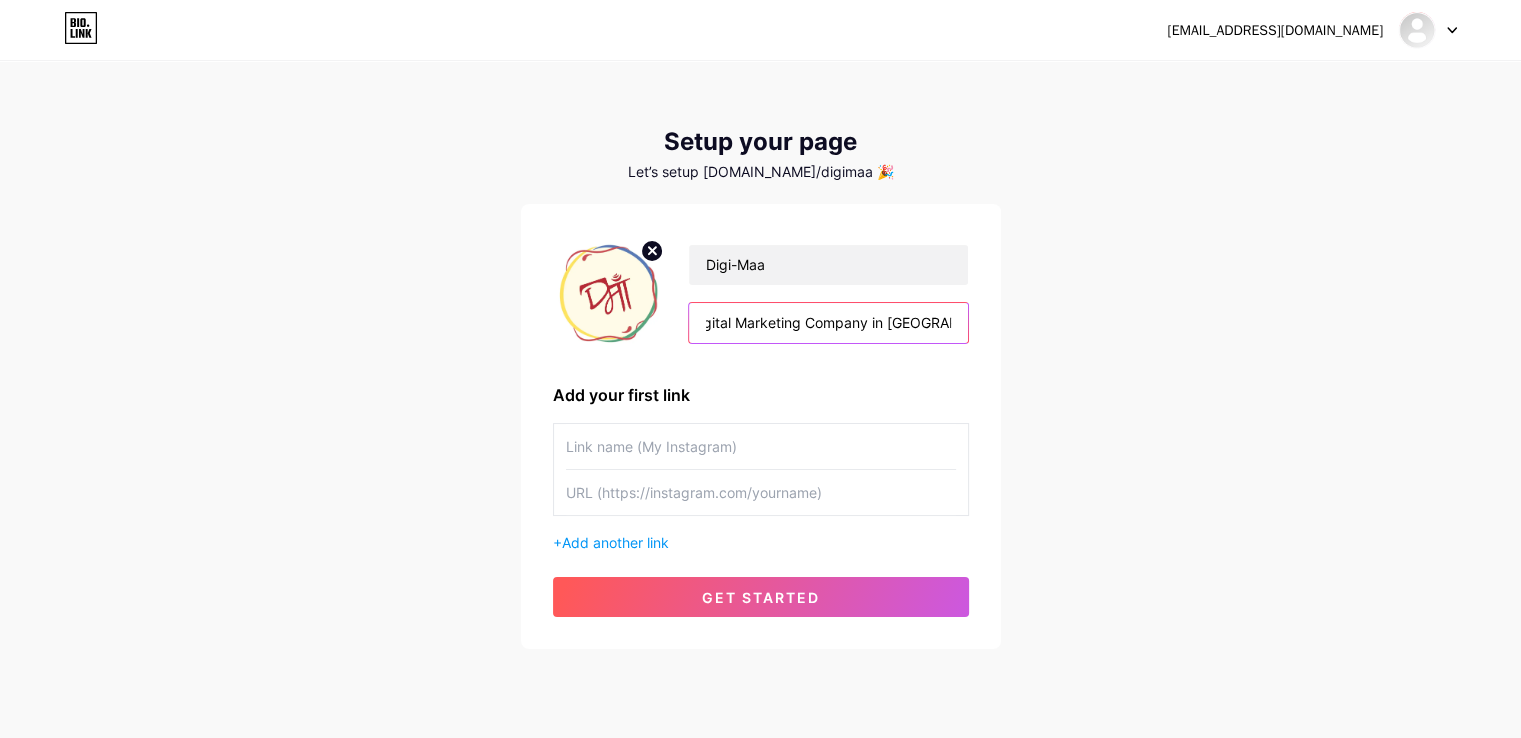 scroll, scrollTop: 0, scrollLeft: 66, axis: horizontal 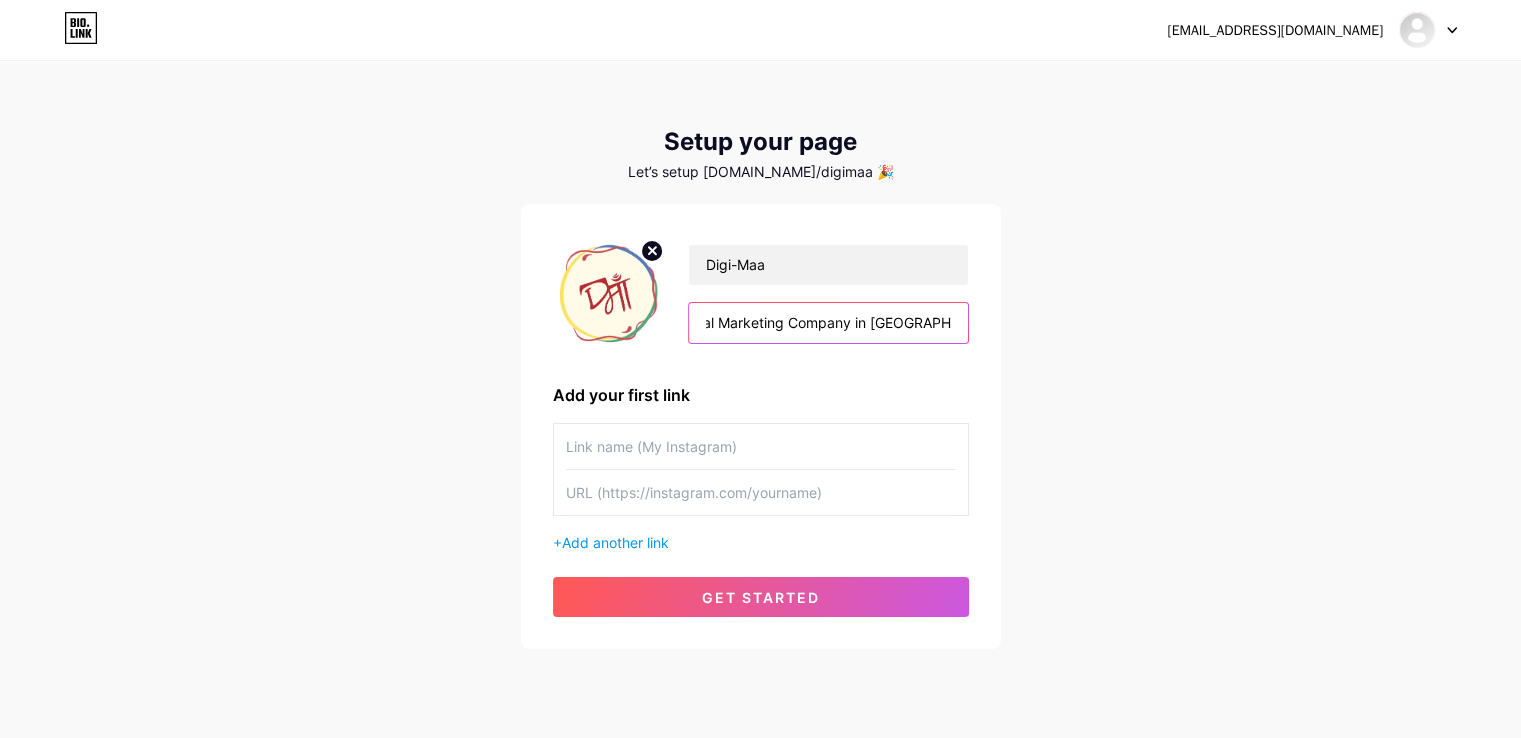 type on "Best Digital Marketing Company in [GEOGRAPHIC_DATA]" 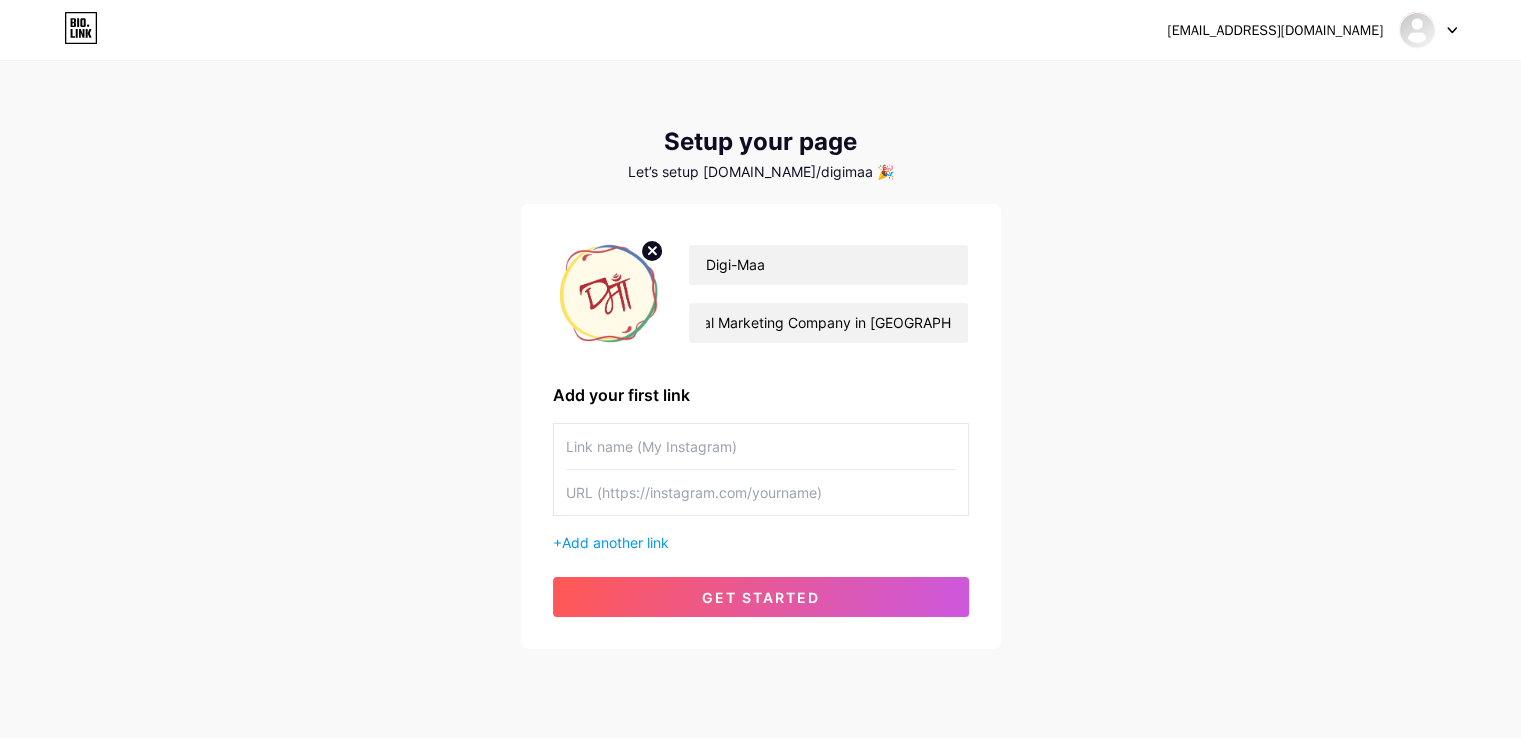 scroll, scrollTop: 0, scrollLeft: 0, axis: both 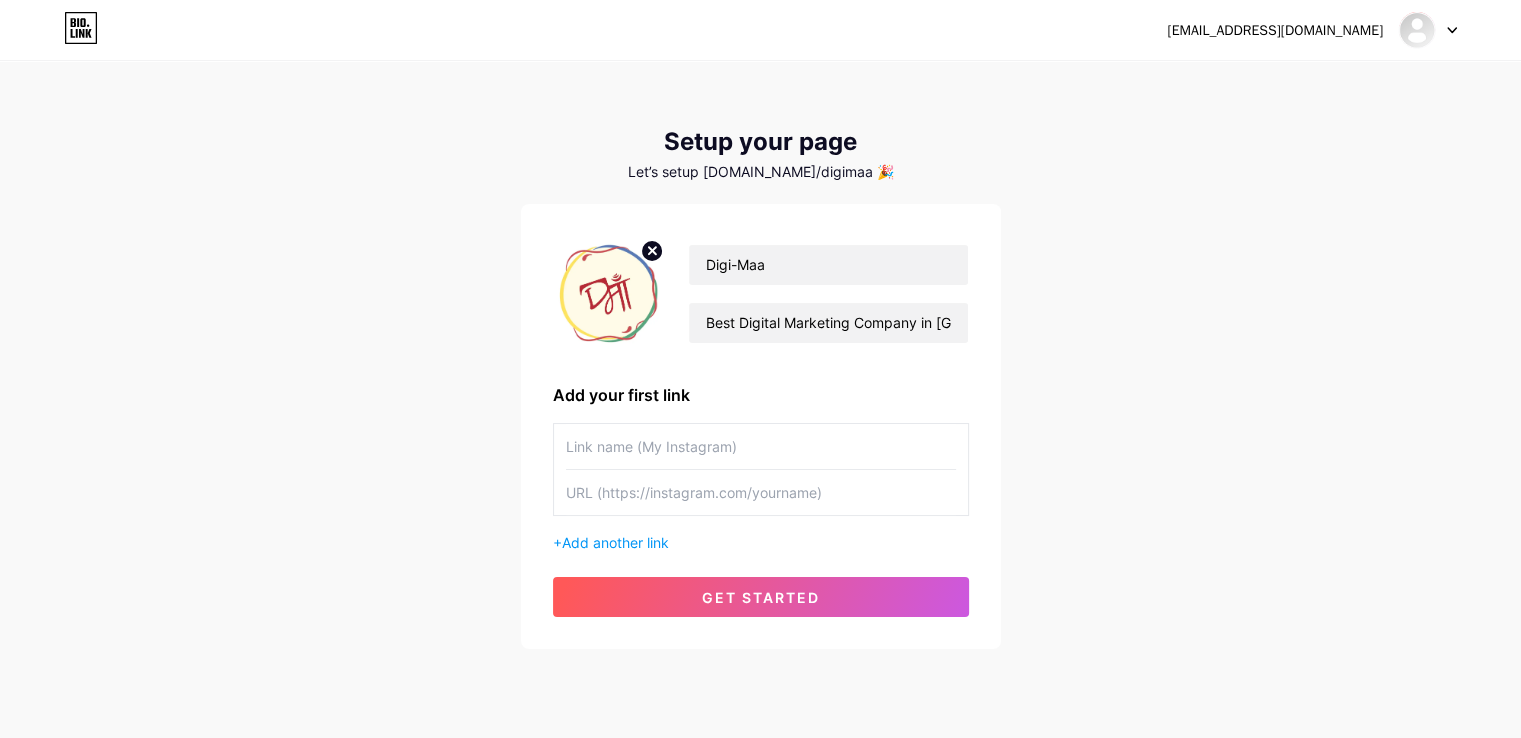 click at bounding box center [761, 446] 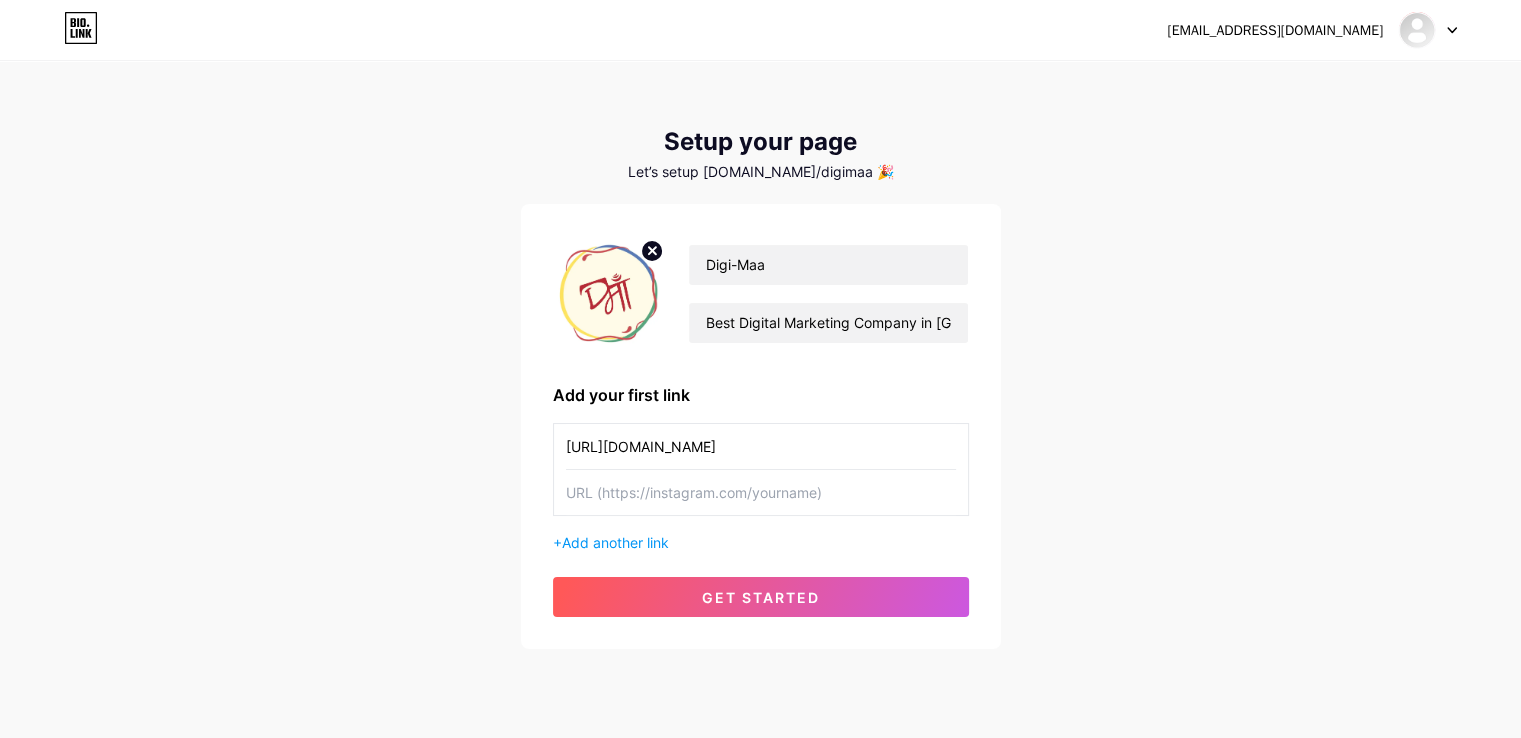 type on "[URL][DOMAIN_NAME]" 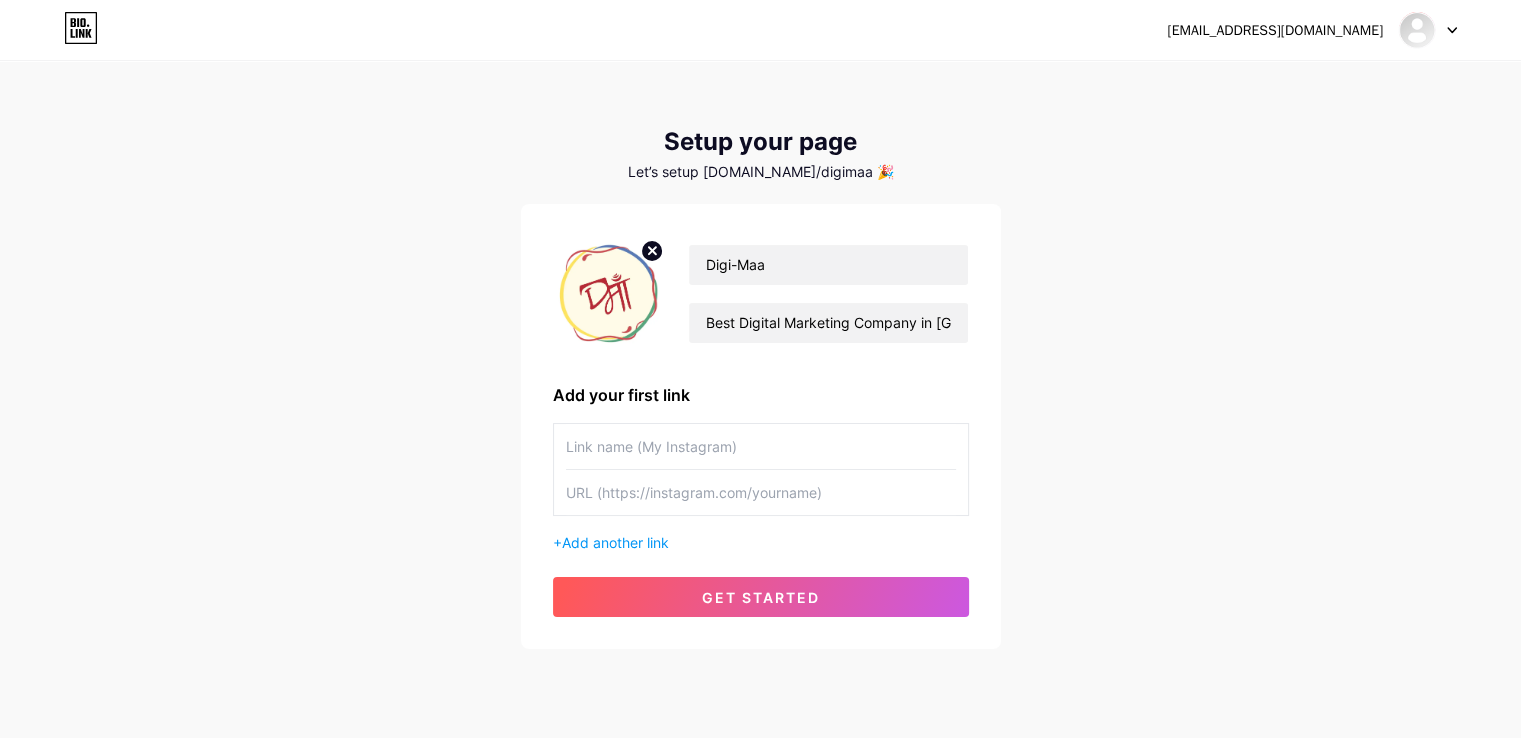 type 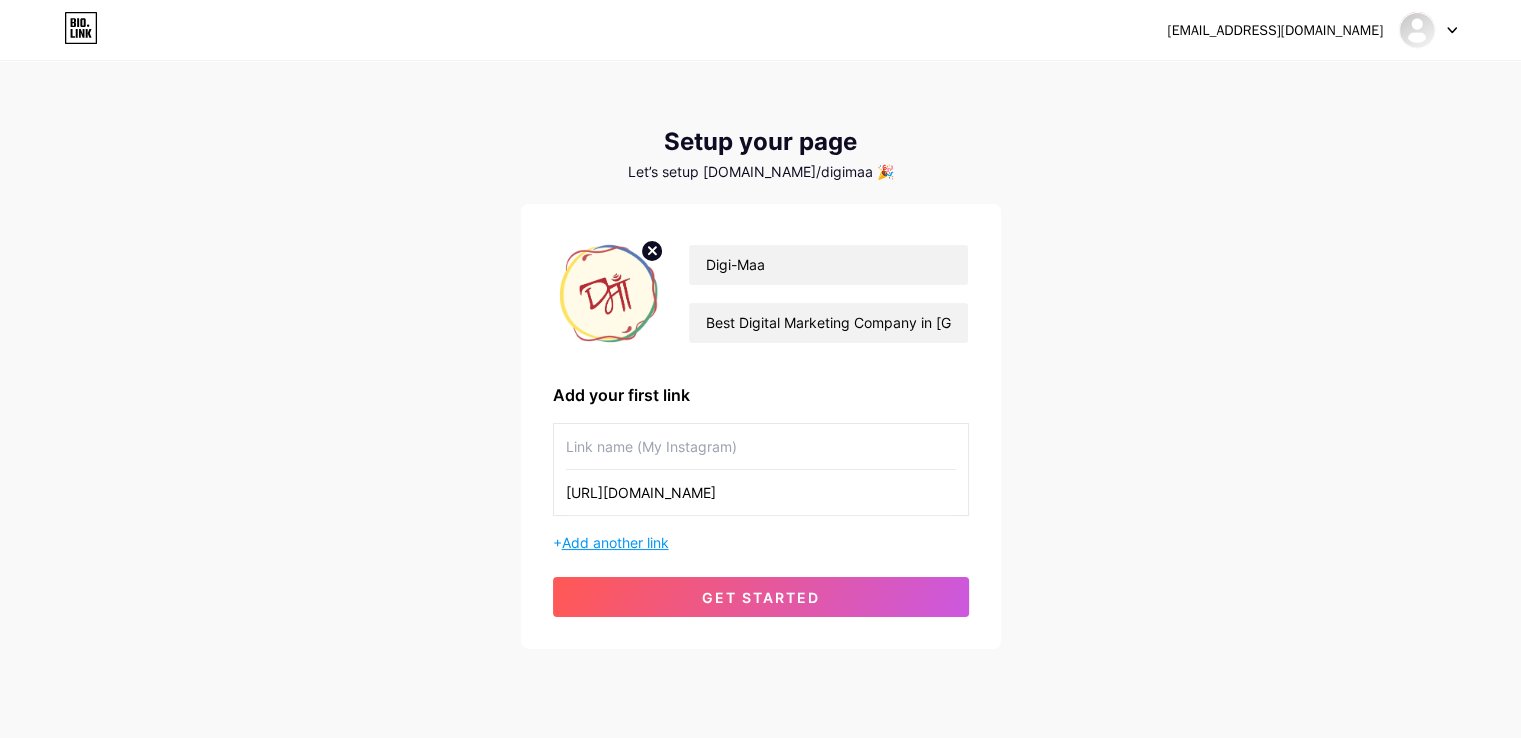 type on "[URL][DOMAIN_NAME]" 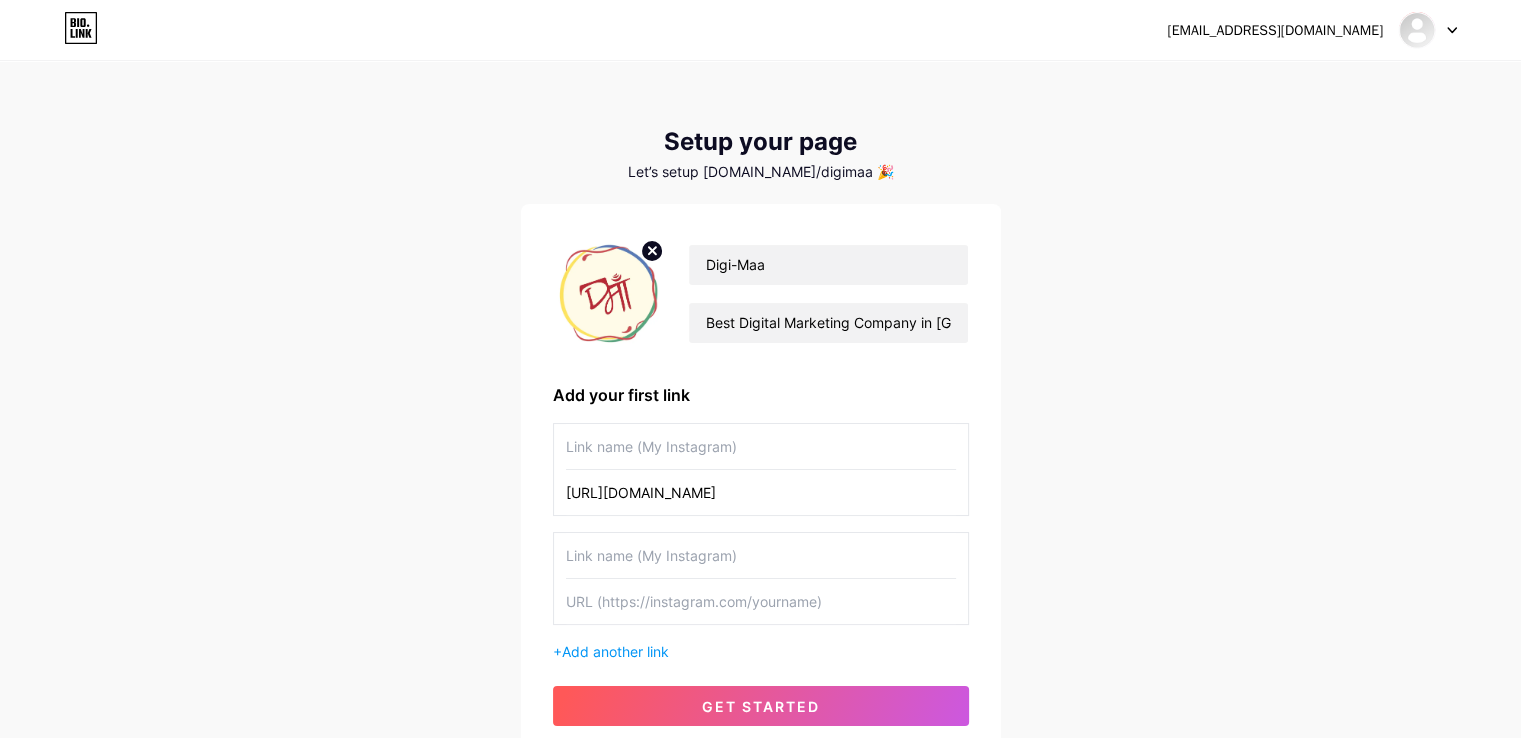 click on "[URL][DOMAIN_NAME]" at bounding box center [761, 492] 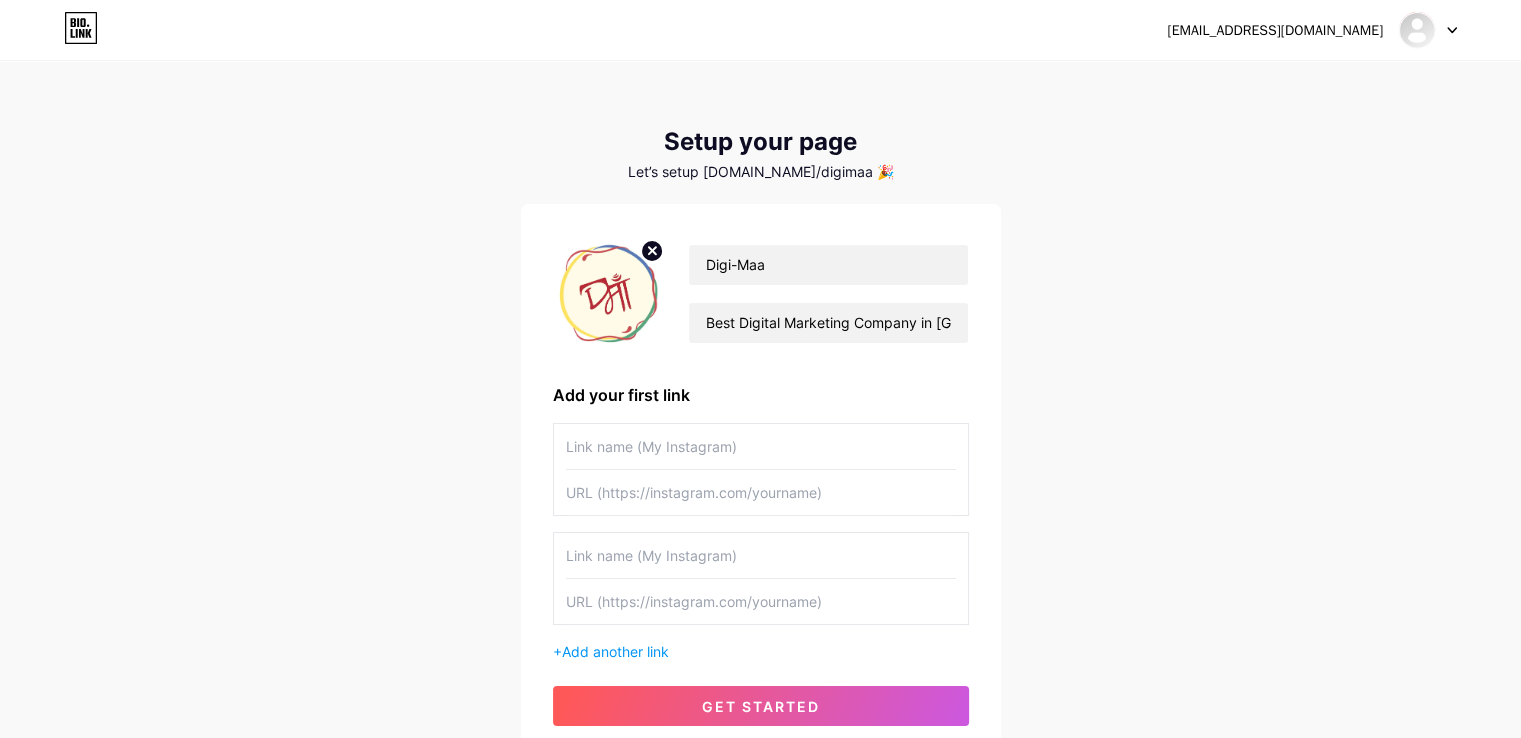 type 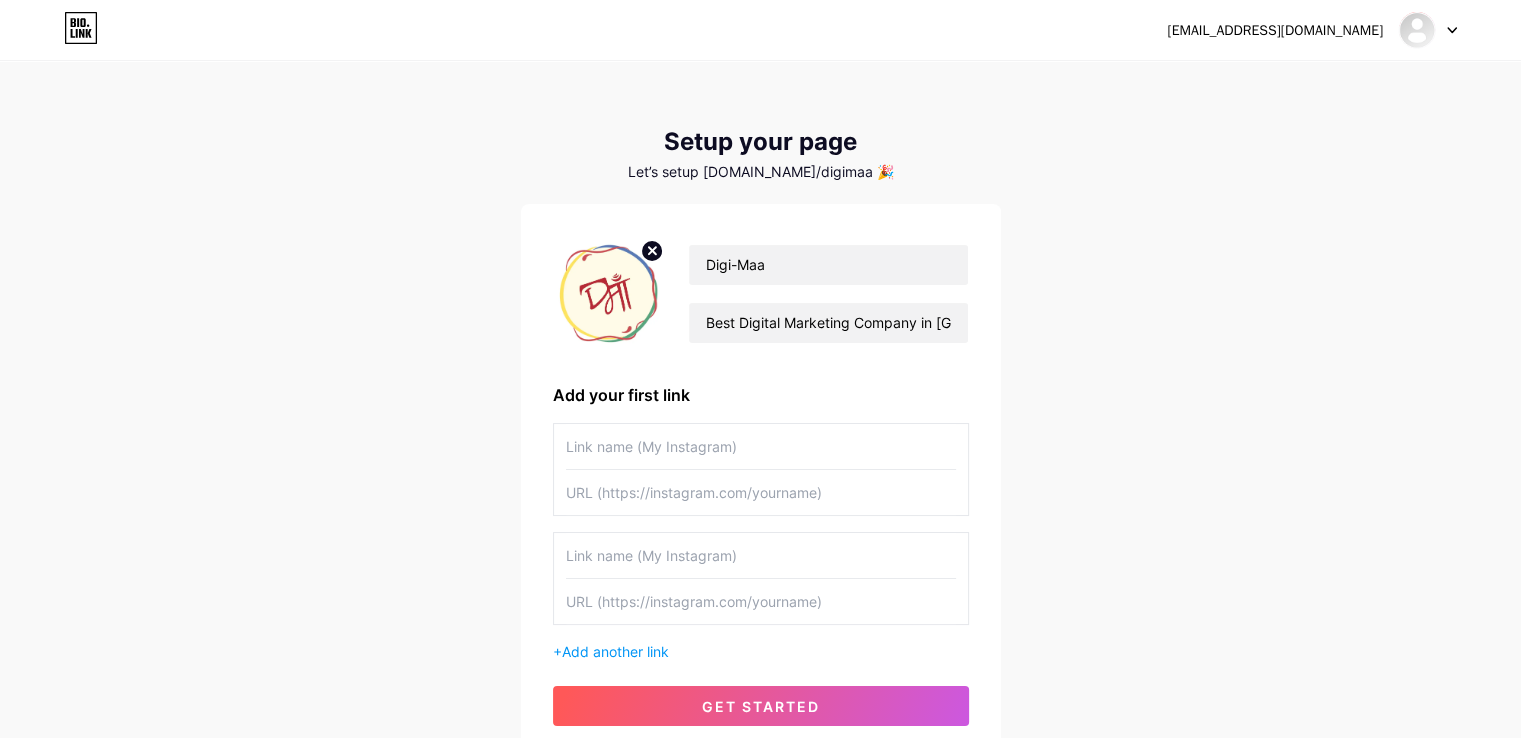 click at bounding box center [761, 446] 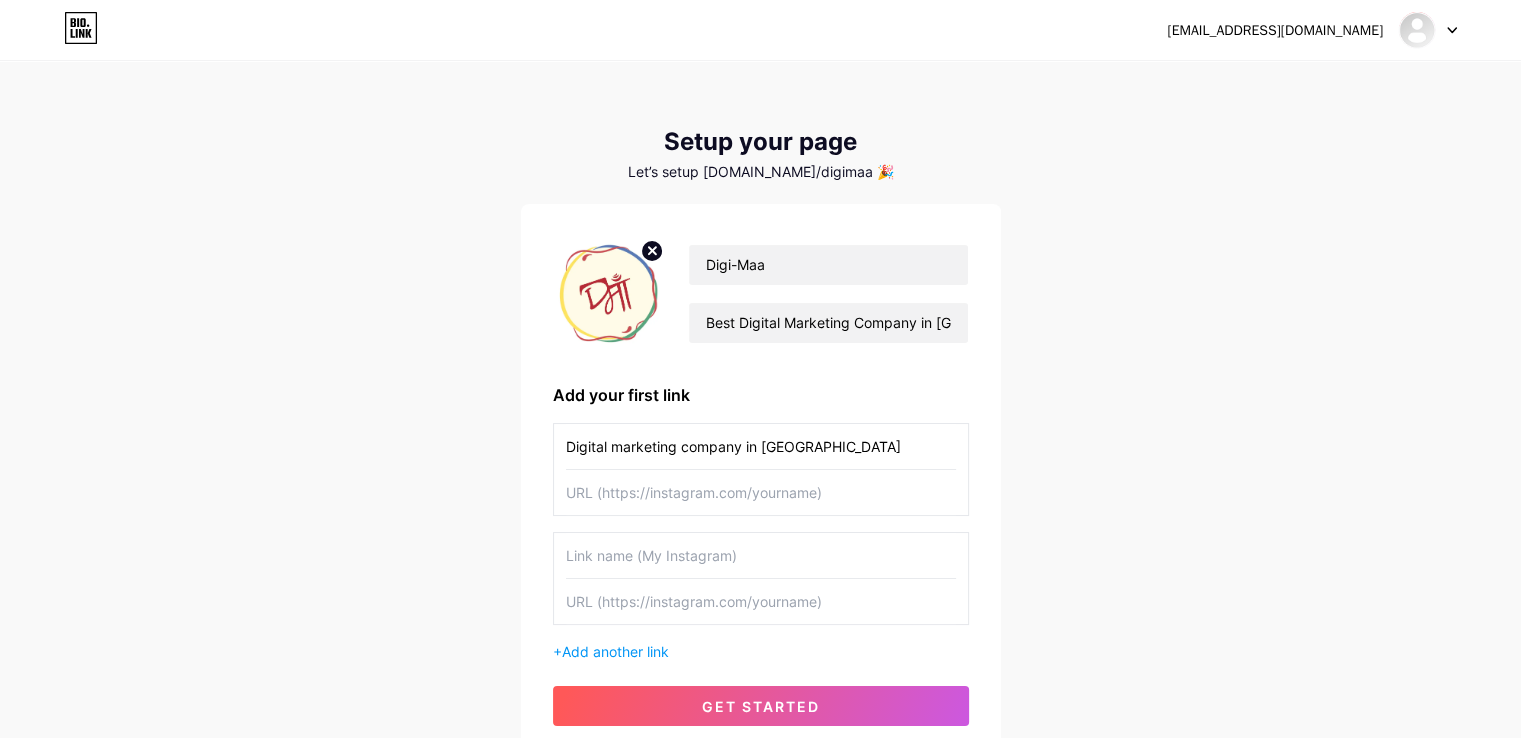 type on "Digital marketing company in [GEOGRAPHIC_DATA]" 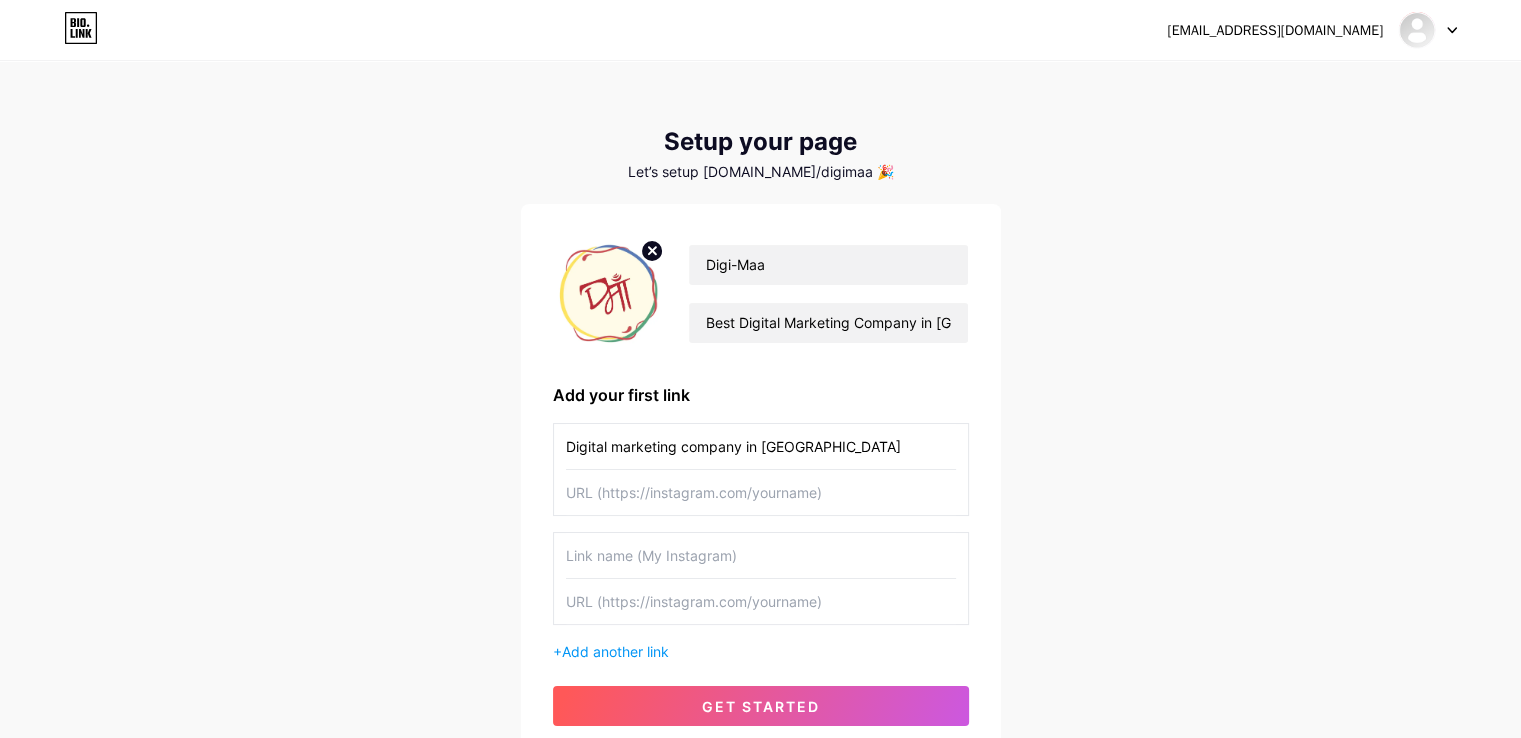 paste on "[URL][DOMAIN_NAME]" 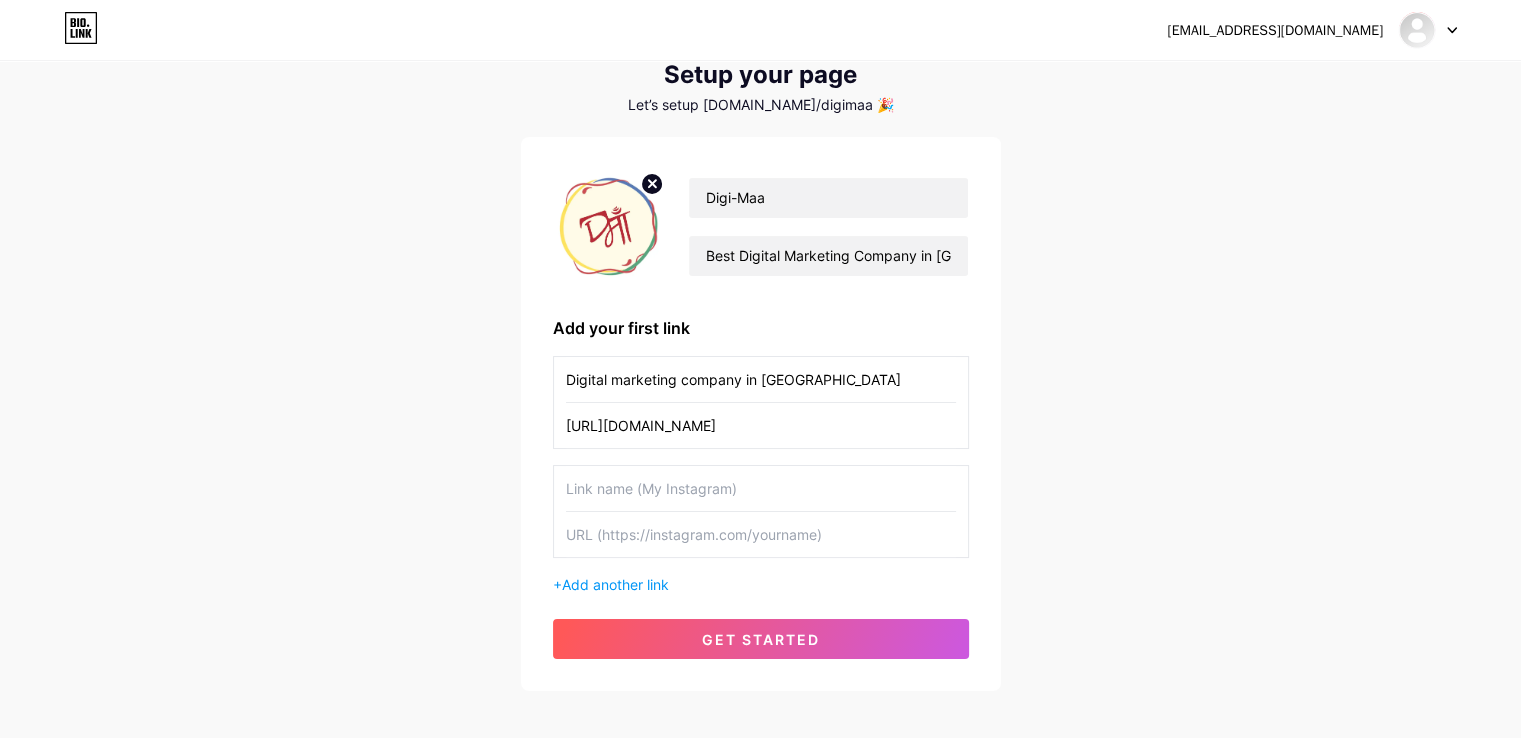 scroll, scrollTop: 100, scrollLeft: 0, axis: vertical 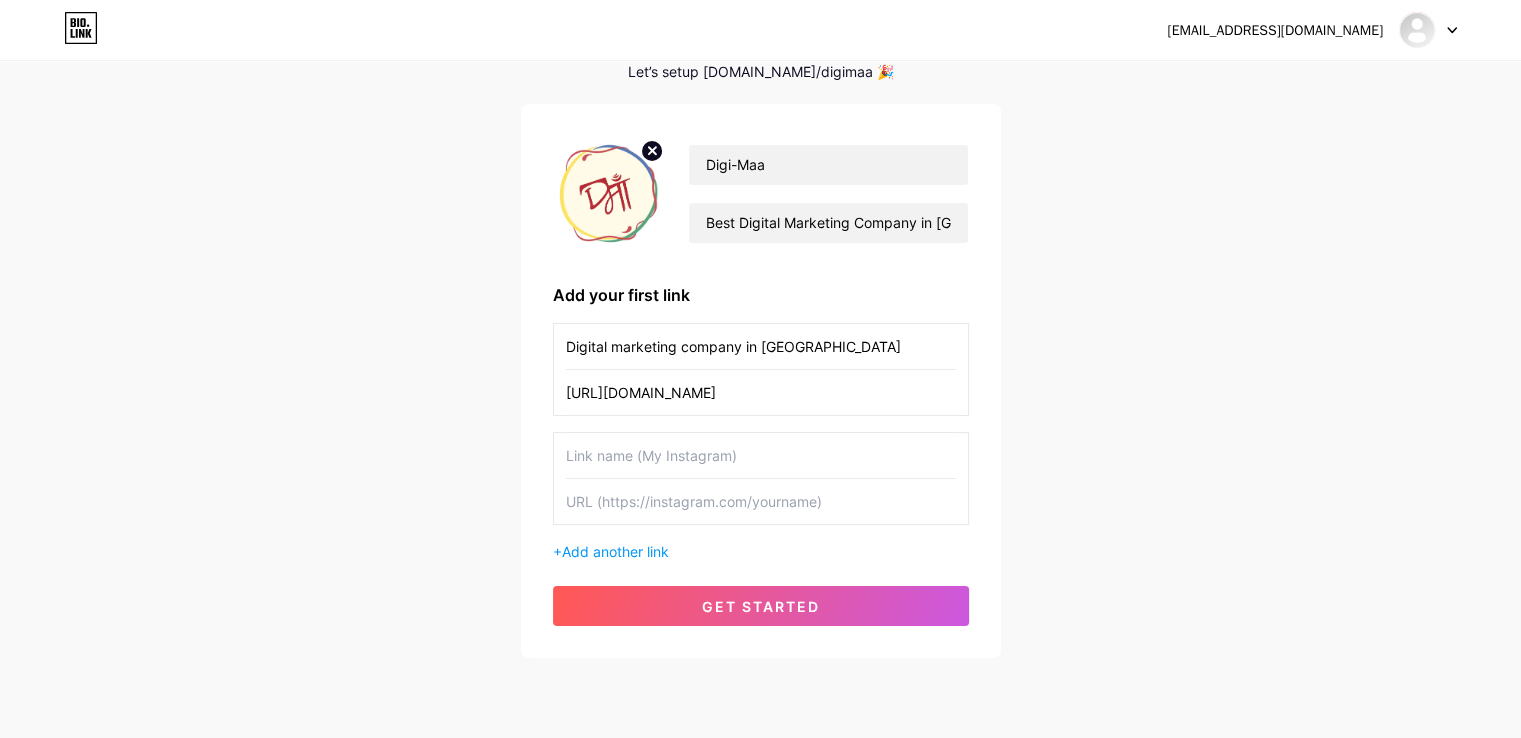 type on "[URL][DOMAIN_NAME]" 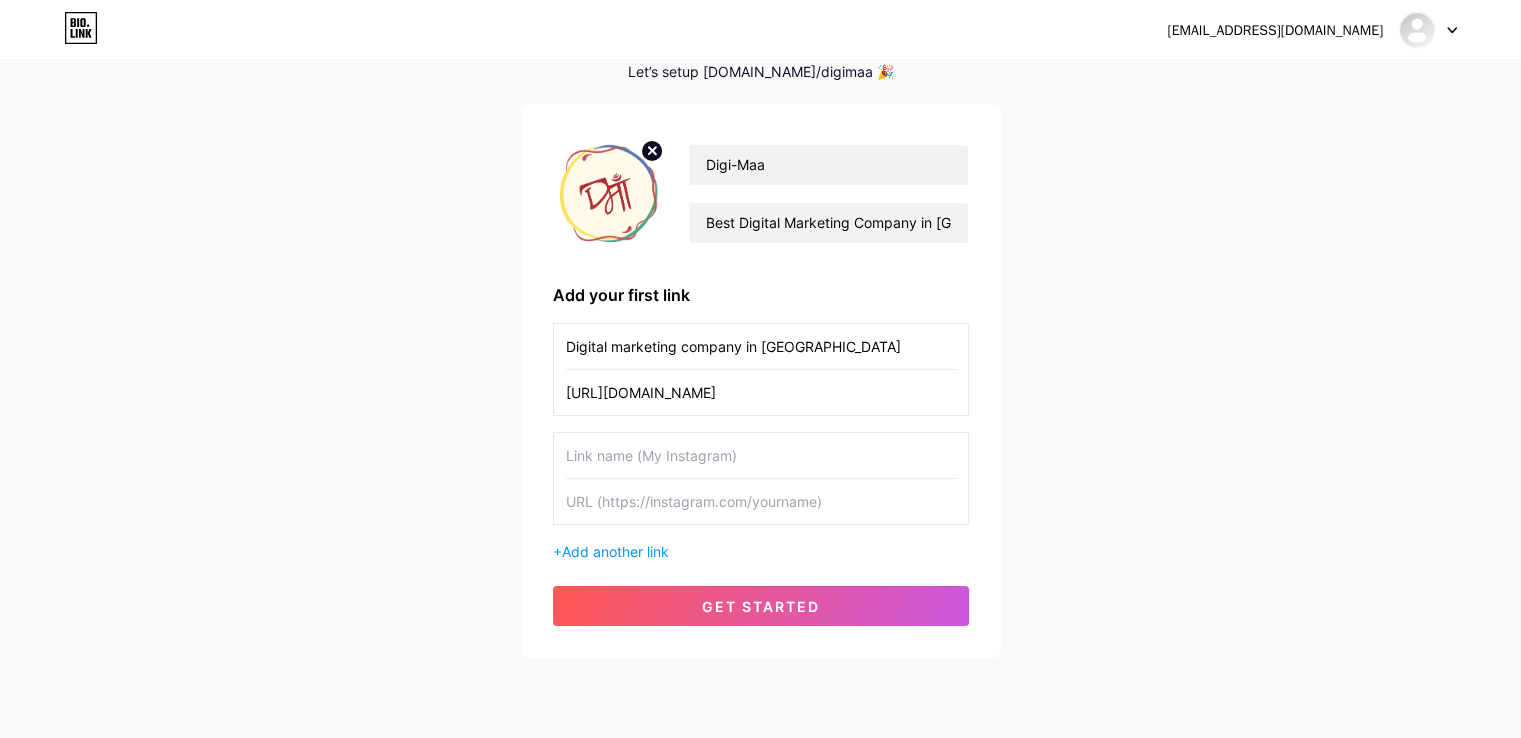 paste on "Best web development company in [GEOGRAPHIC_DATA]" 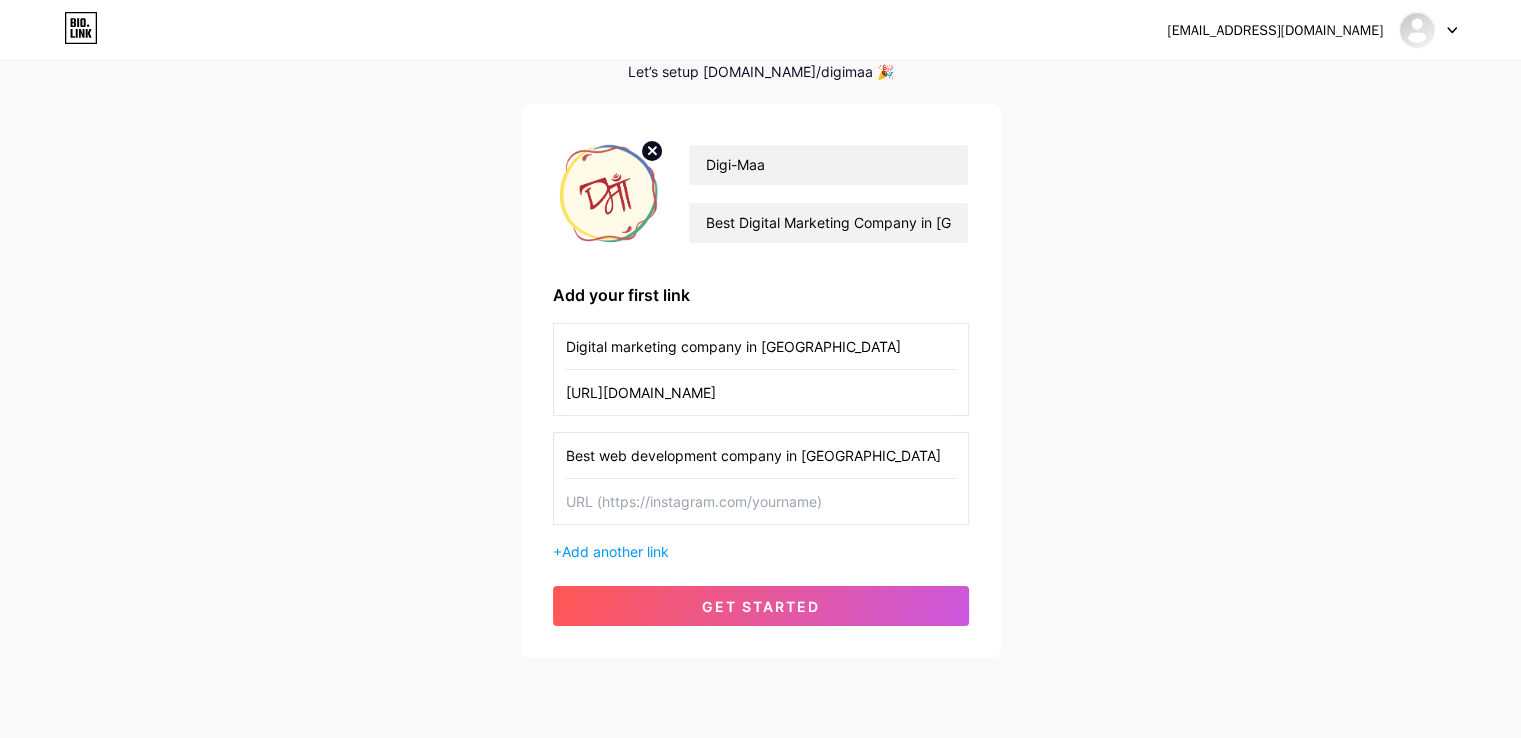 type on "Best web development company in [GEOGRAPHIC_DATA]" 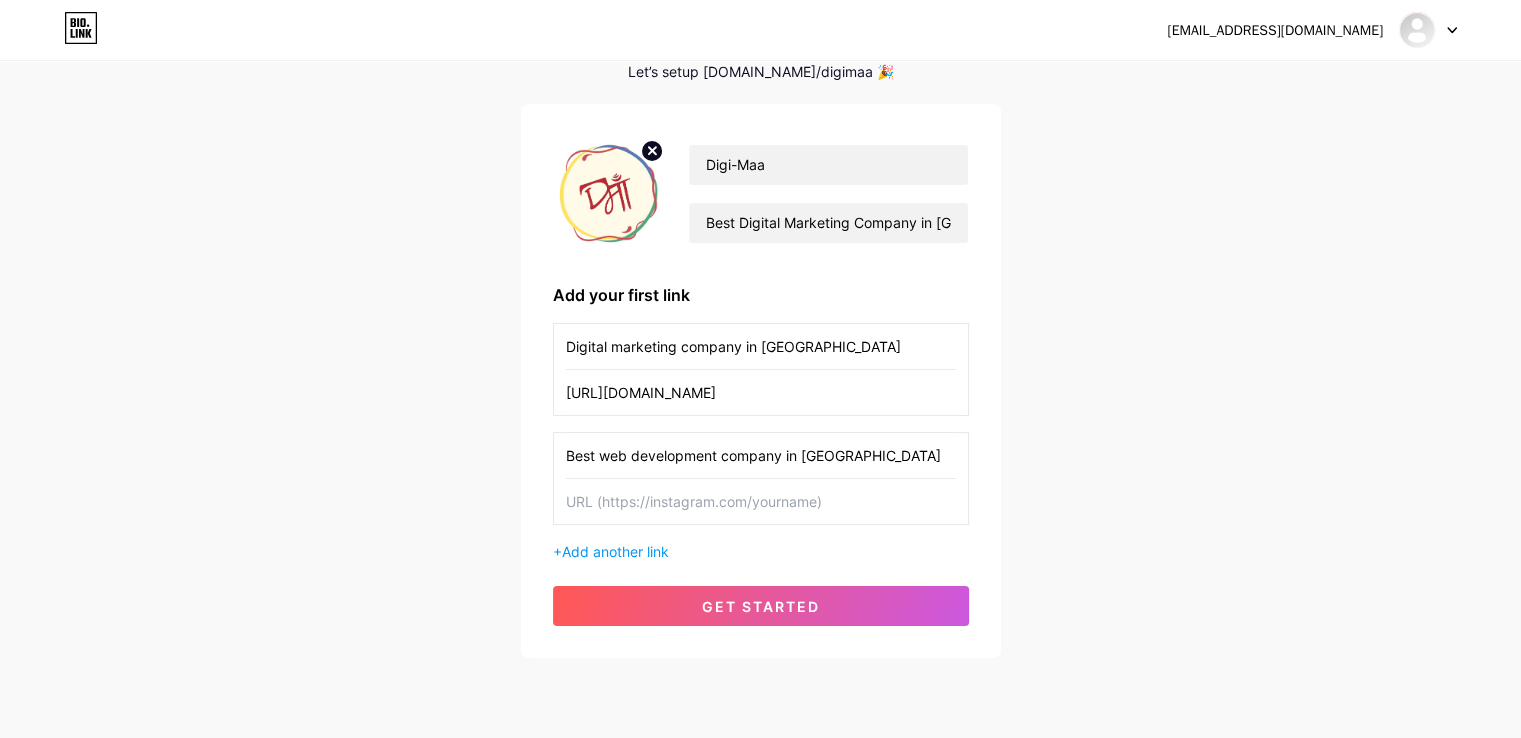 click at bounding box center (761, 501) 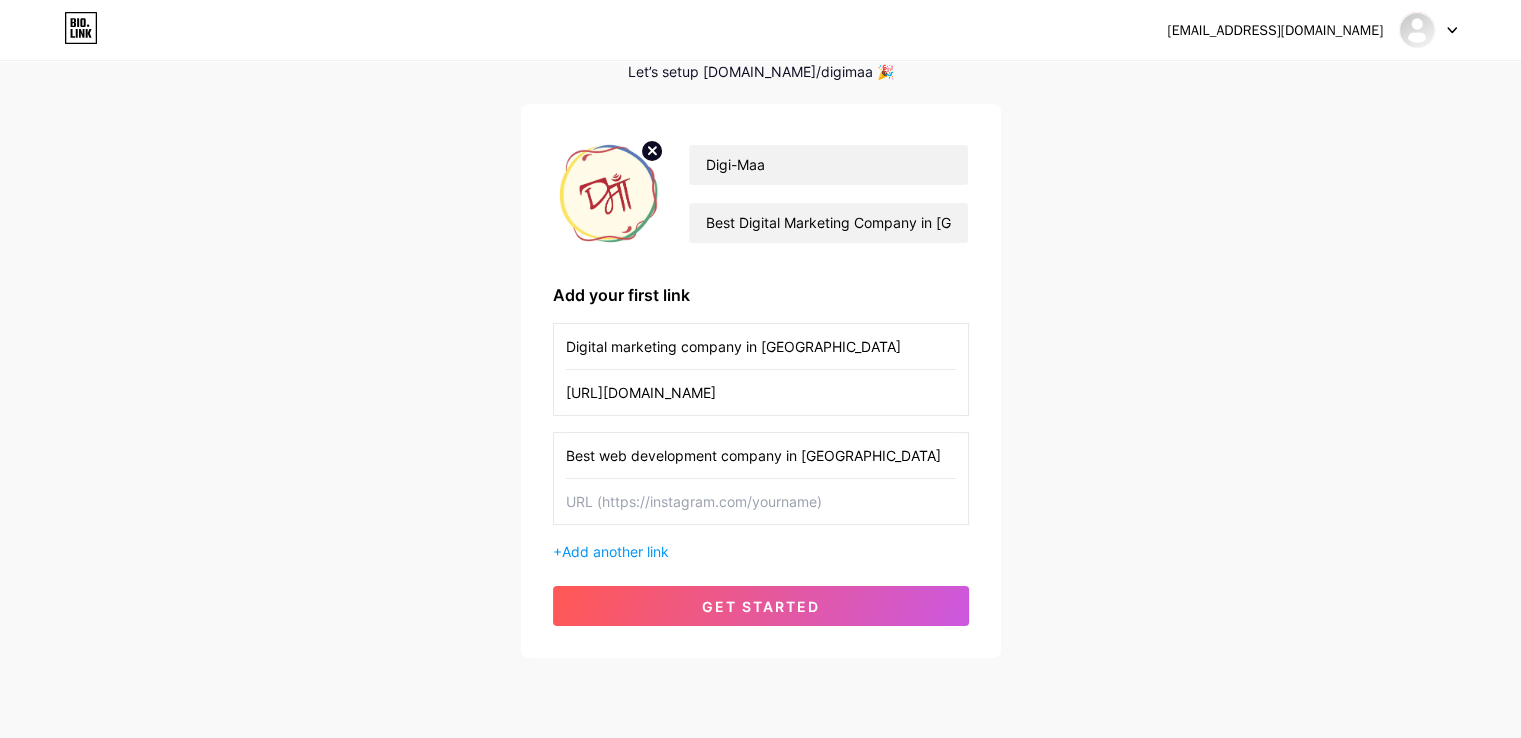 paste on "[URL][DOMAIN_NAME]" 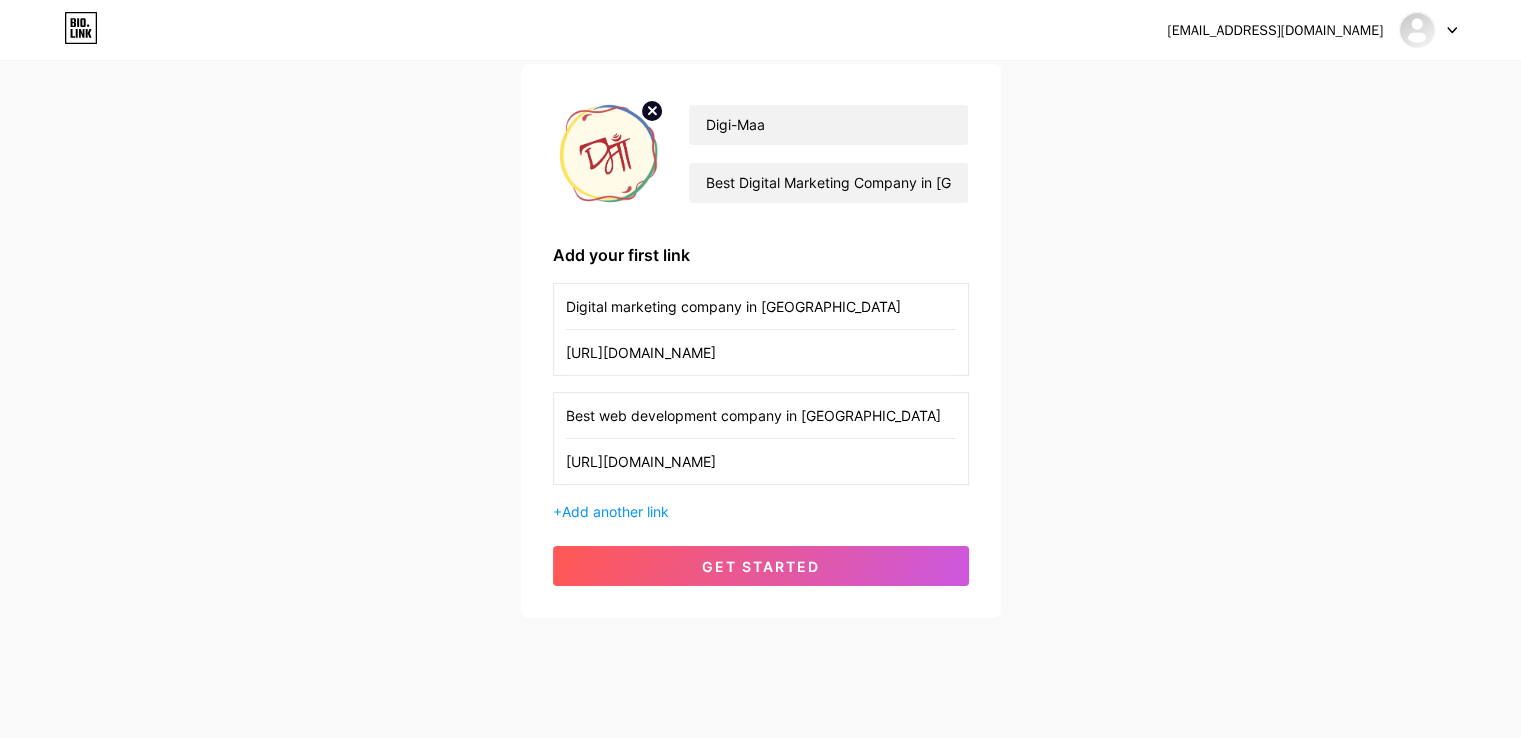 scroll, scrollTop: 163, scrollLeft: 0, axis: vertical 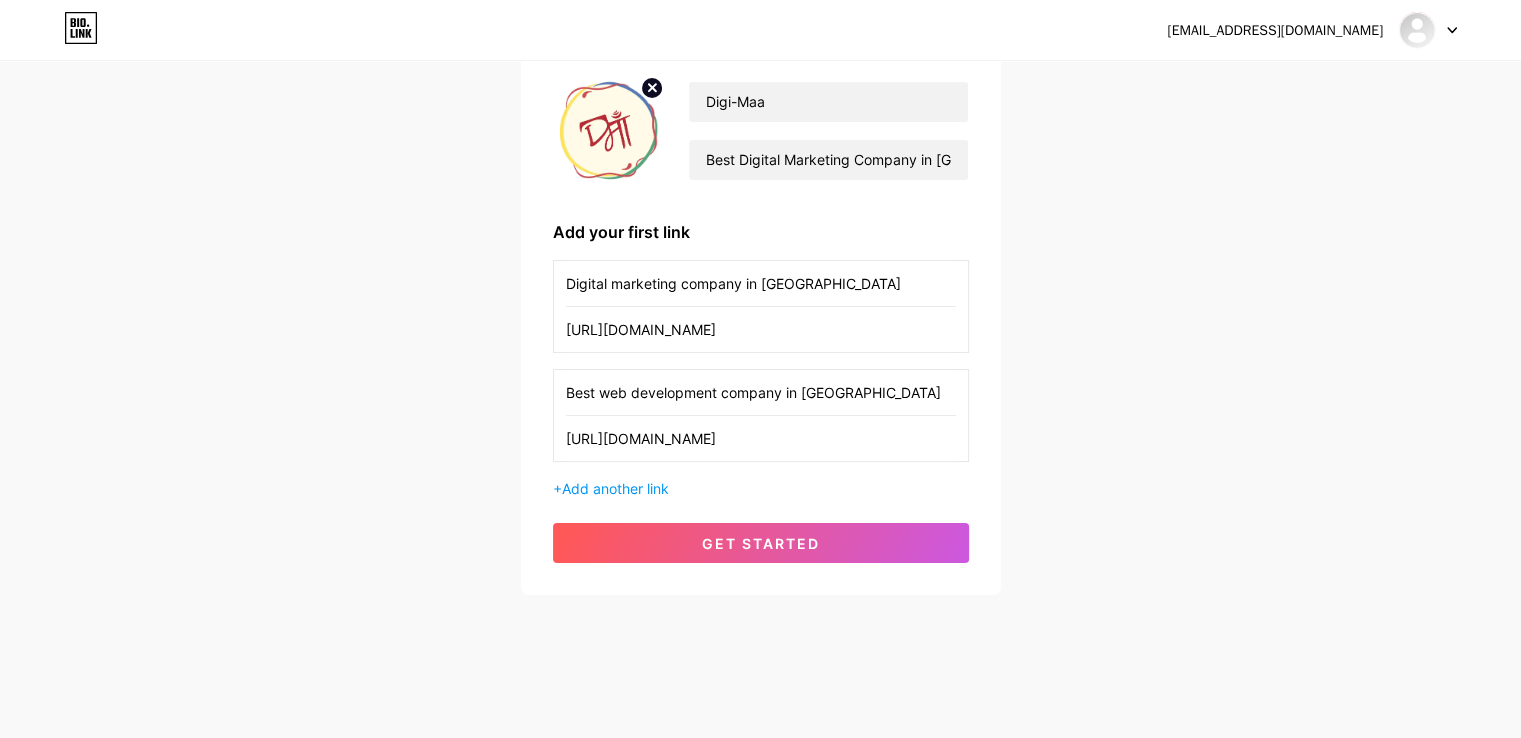 type on "[URL][DOMAIN_NAME]" 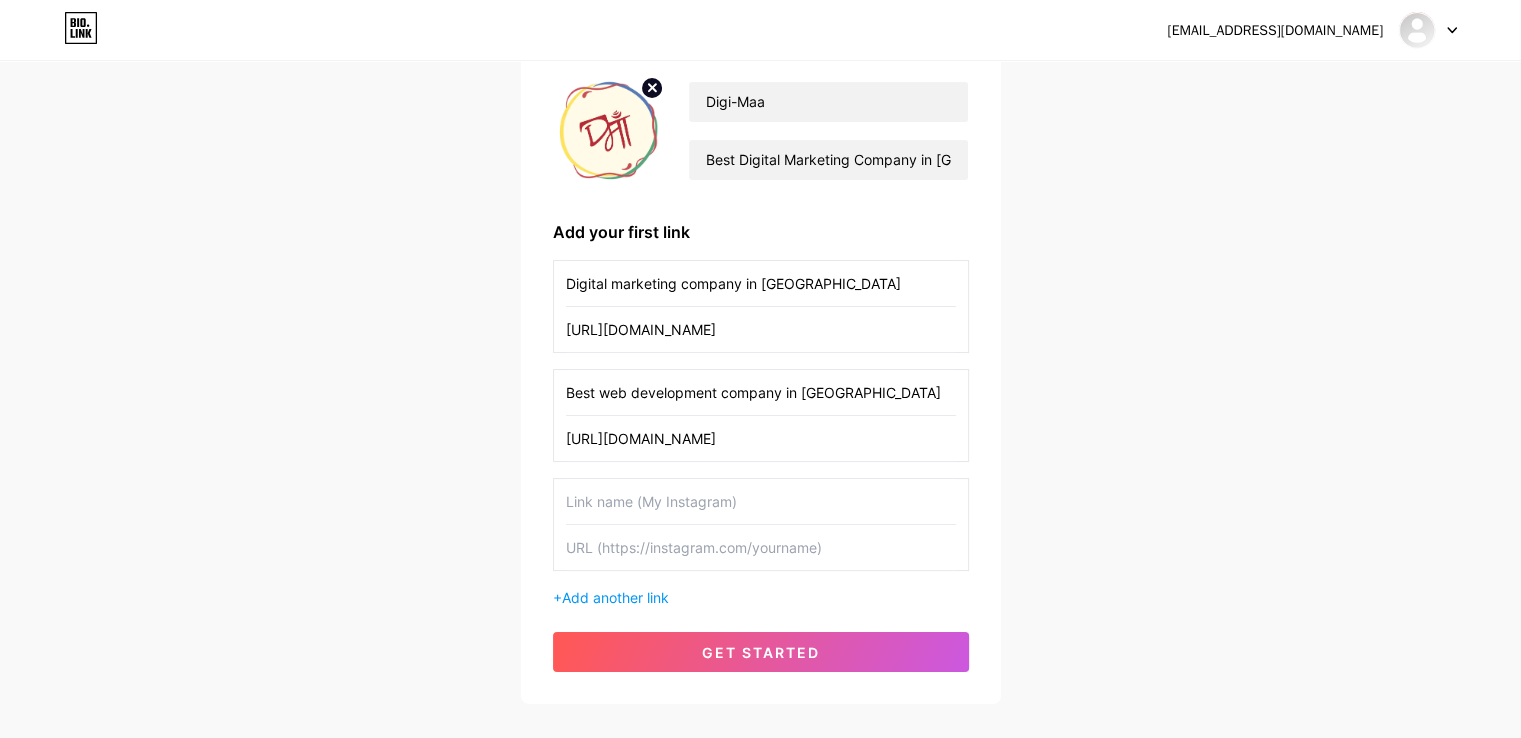 click at bounding box center (761, 501) 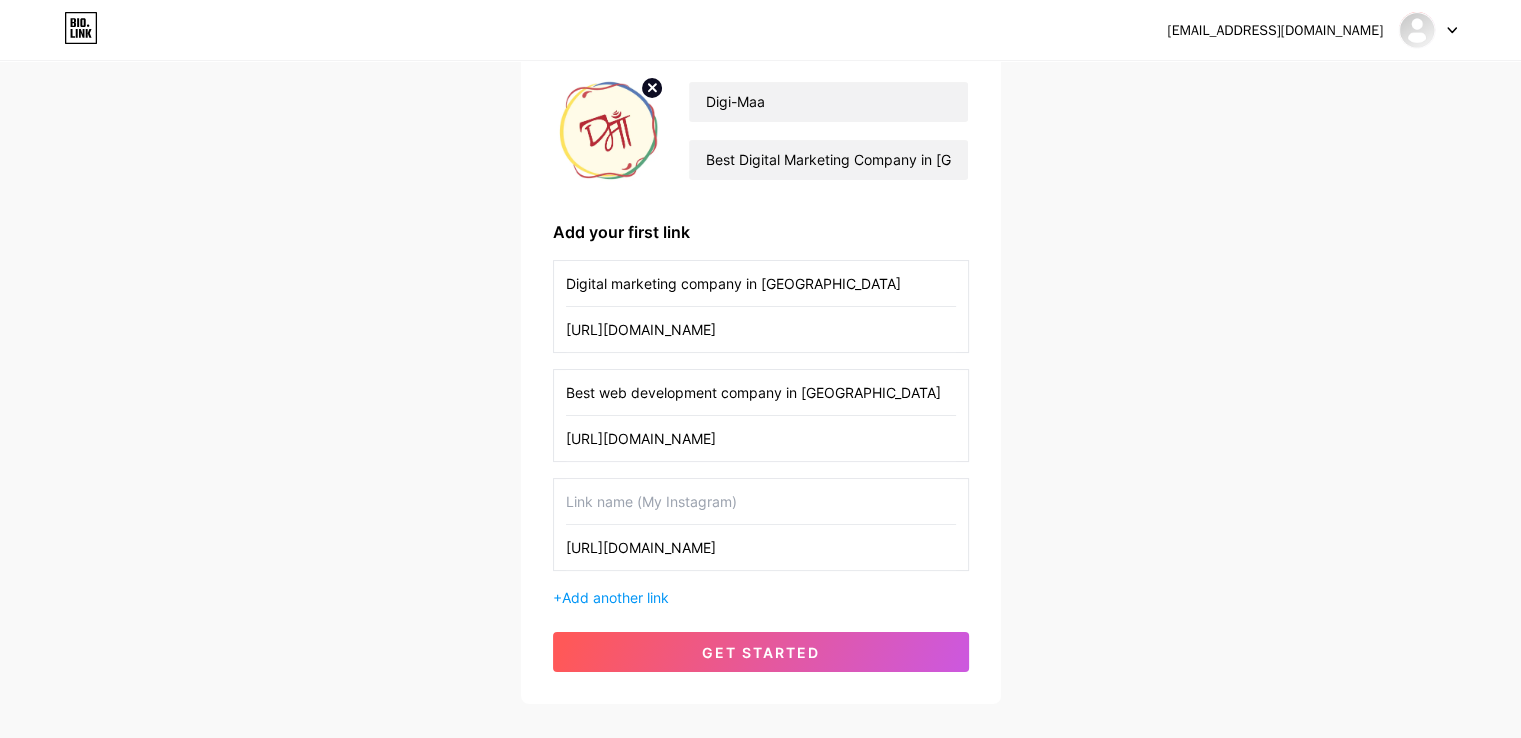 type on "[URL][DOMAIN_NAME]" 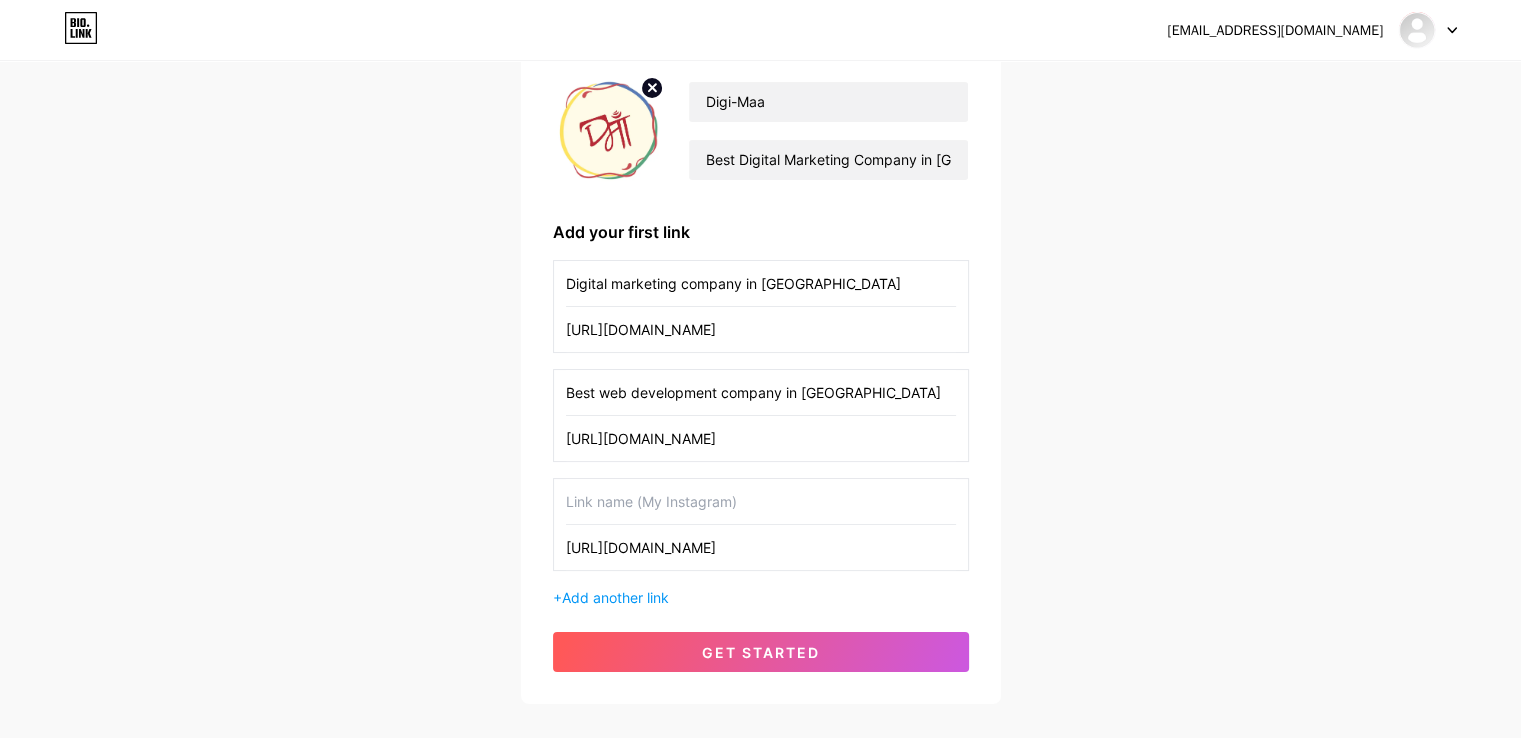 paste on "Best hotel marketing agency in [GEOGRAPHIC_DATA]" 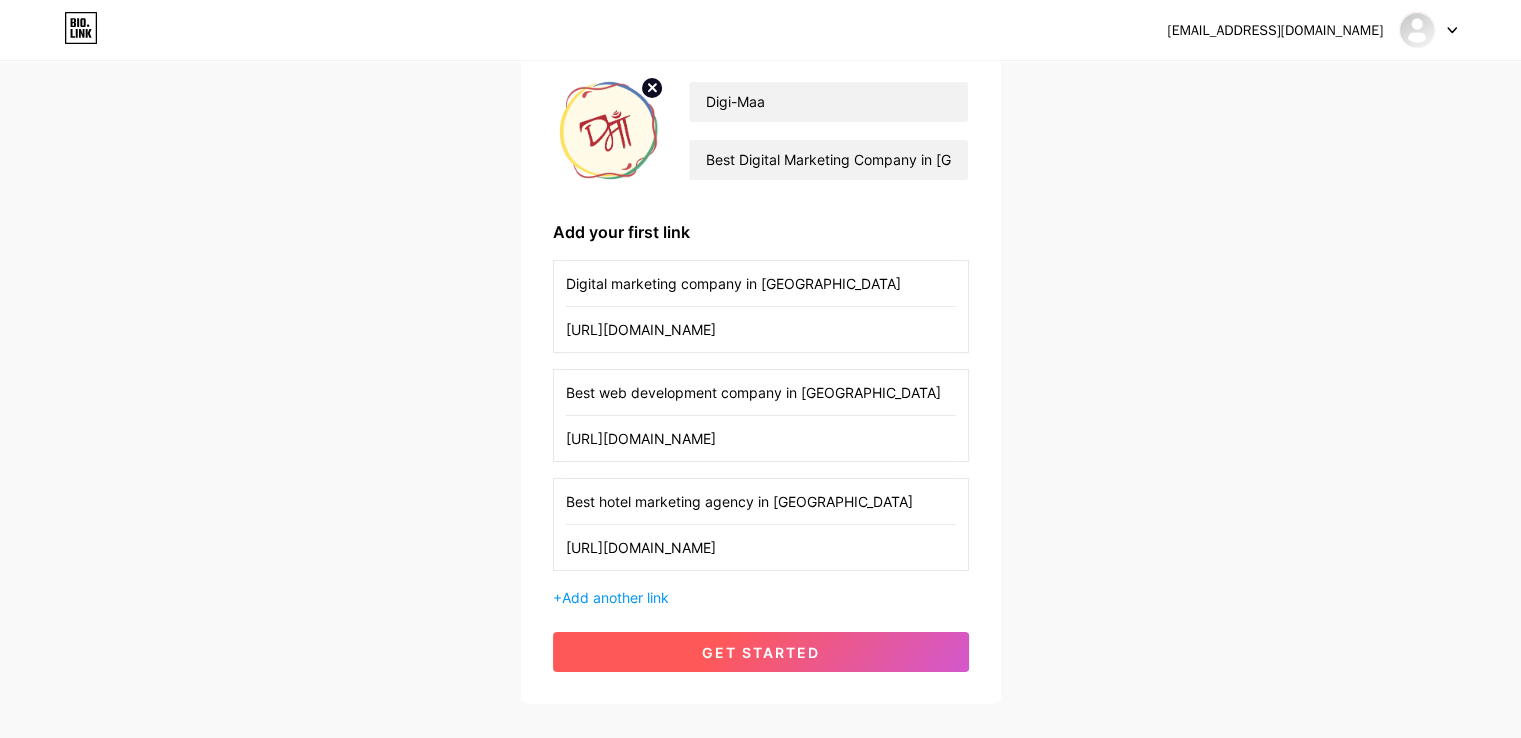 type on "Best hotel marketing agency in [GEOGRAPHIC_DATA]" 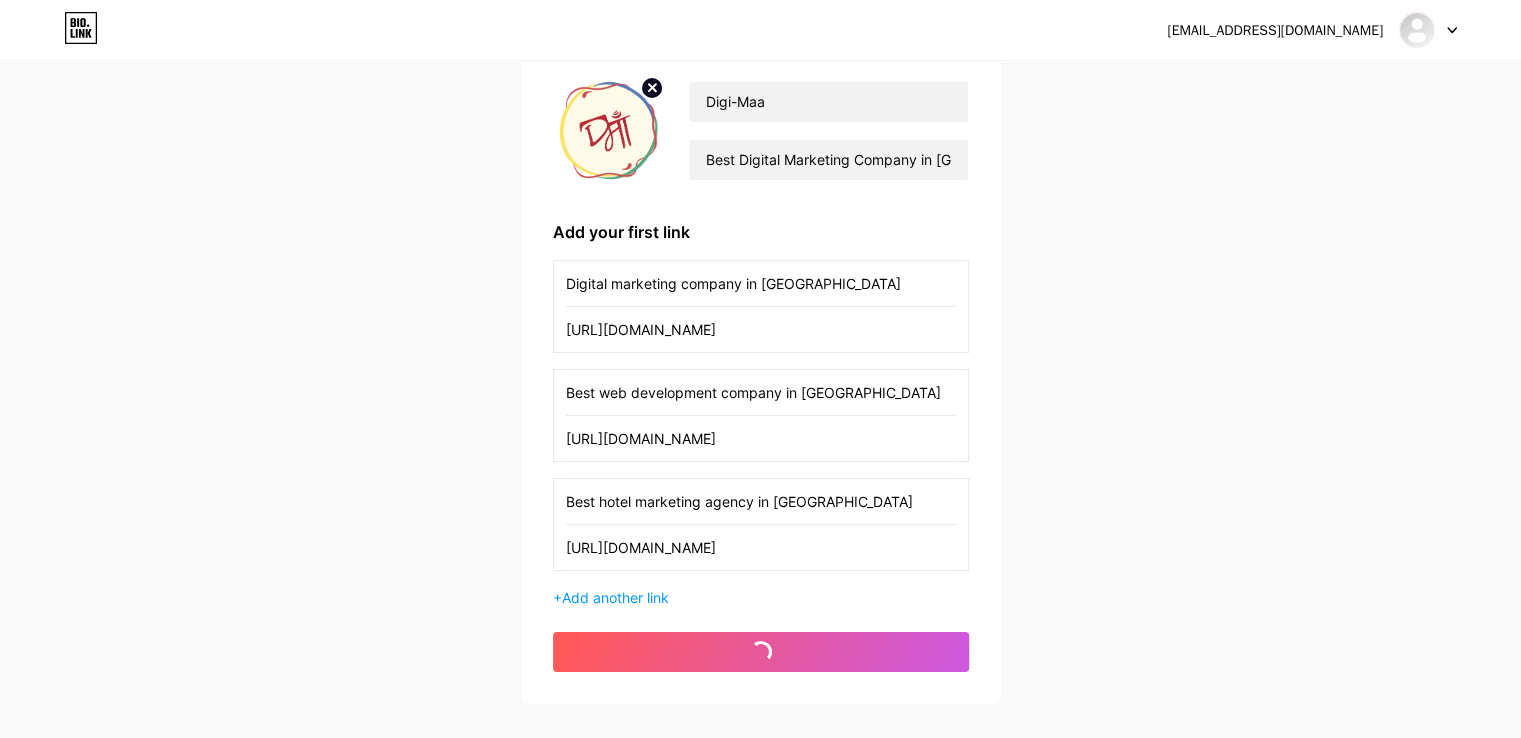 scroll, scrollTop: 0, scrollLeft: 0, axis: both 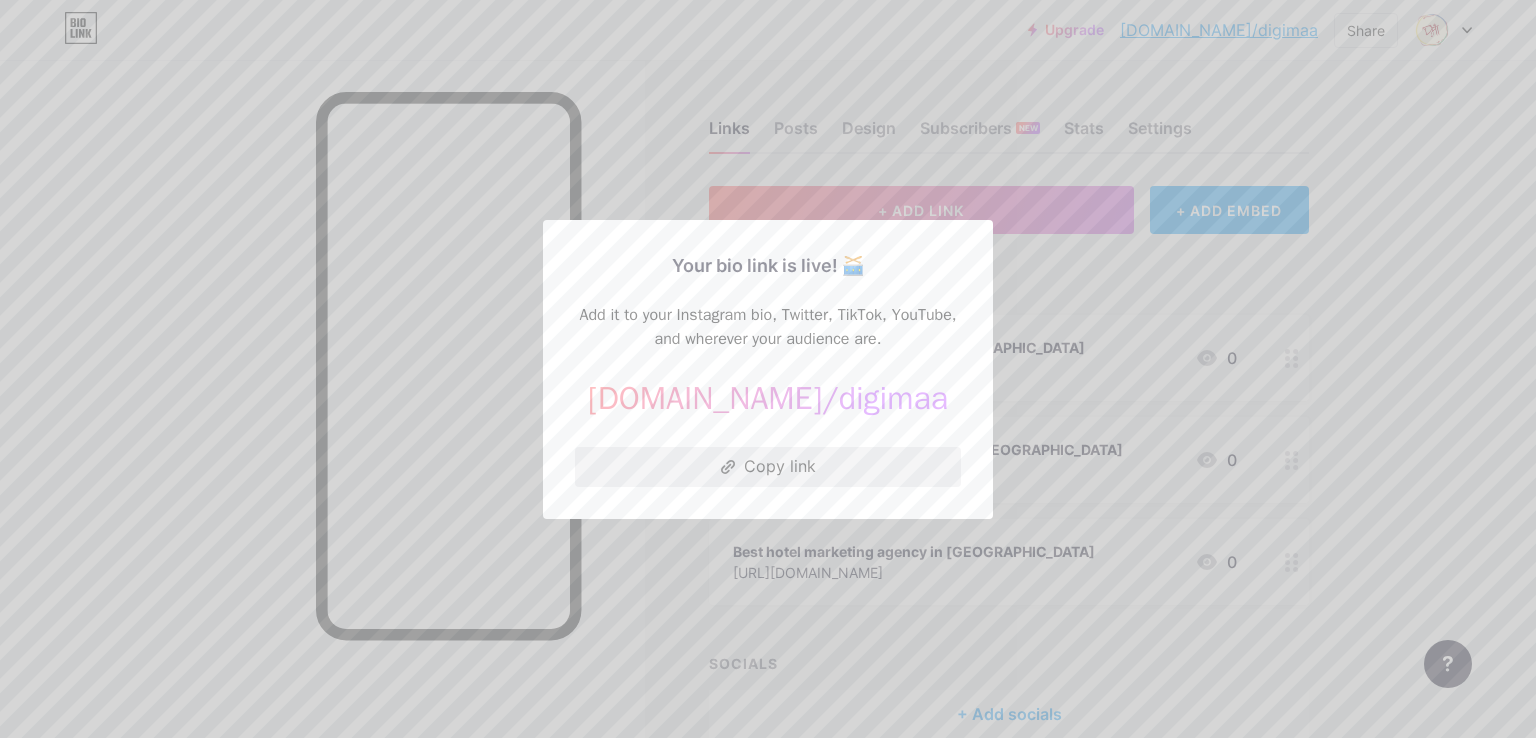 click on "Copy link" at bounding box center [768, 467] 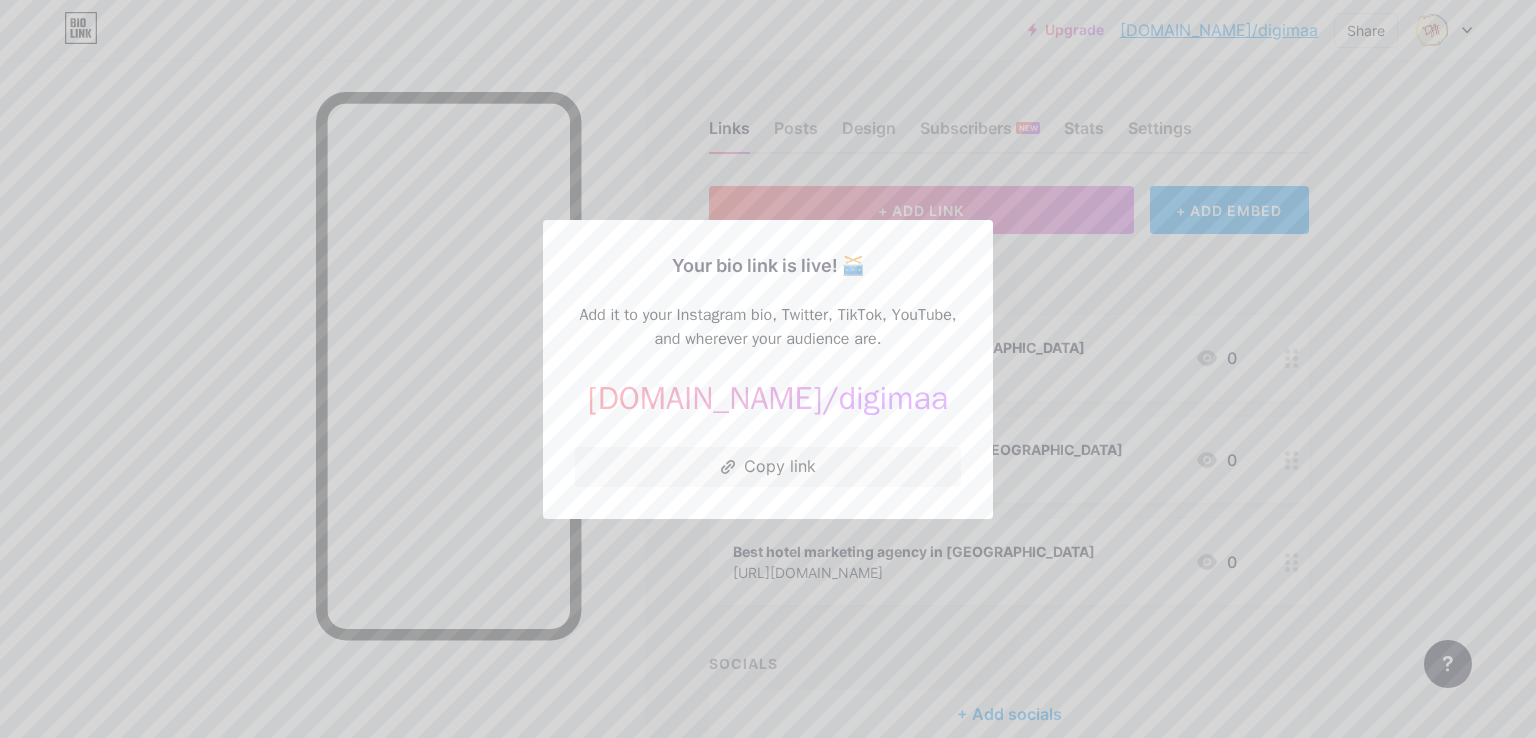 click at bounding box center [768, 369] 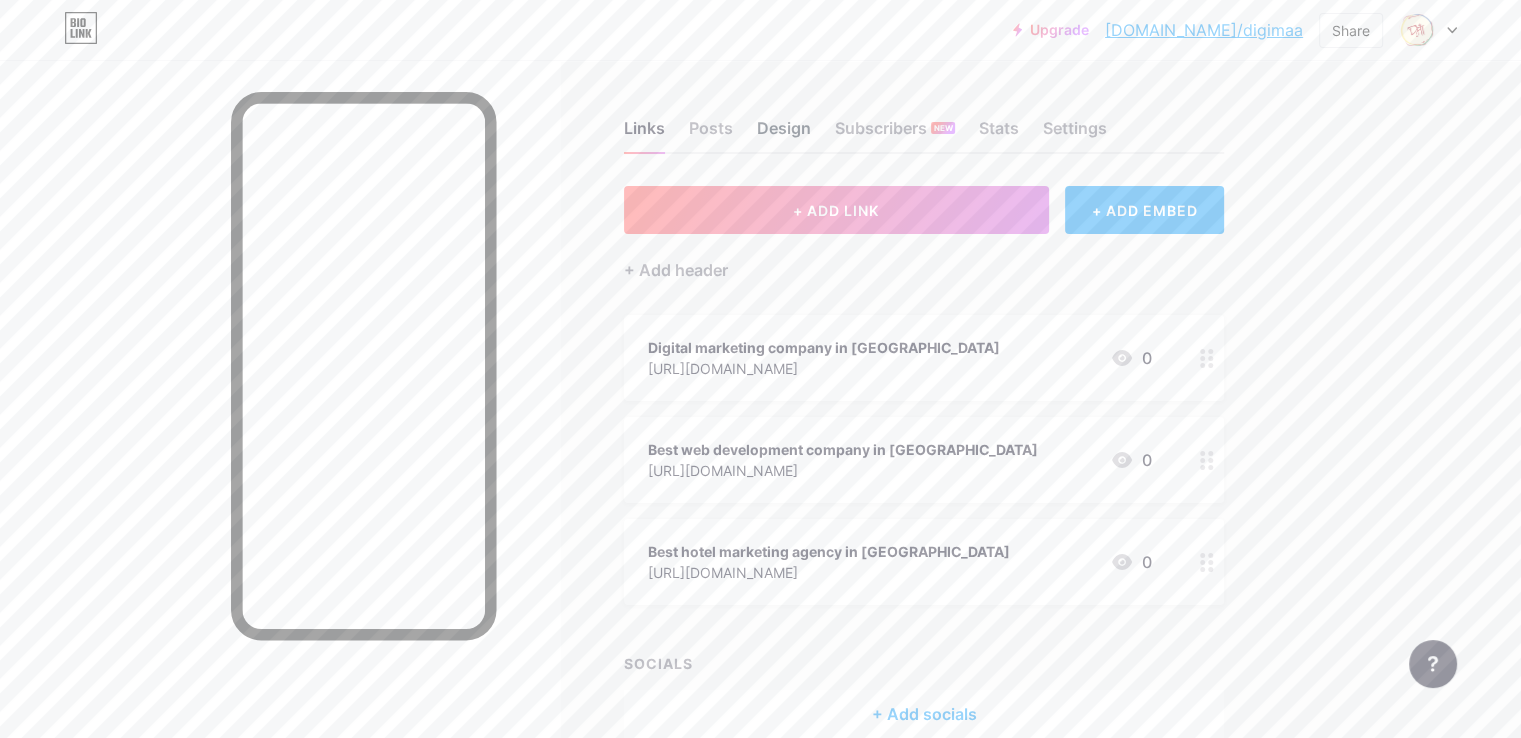 click on "Design" at bounding box center [784, 134] 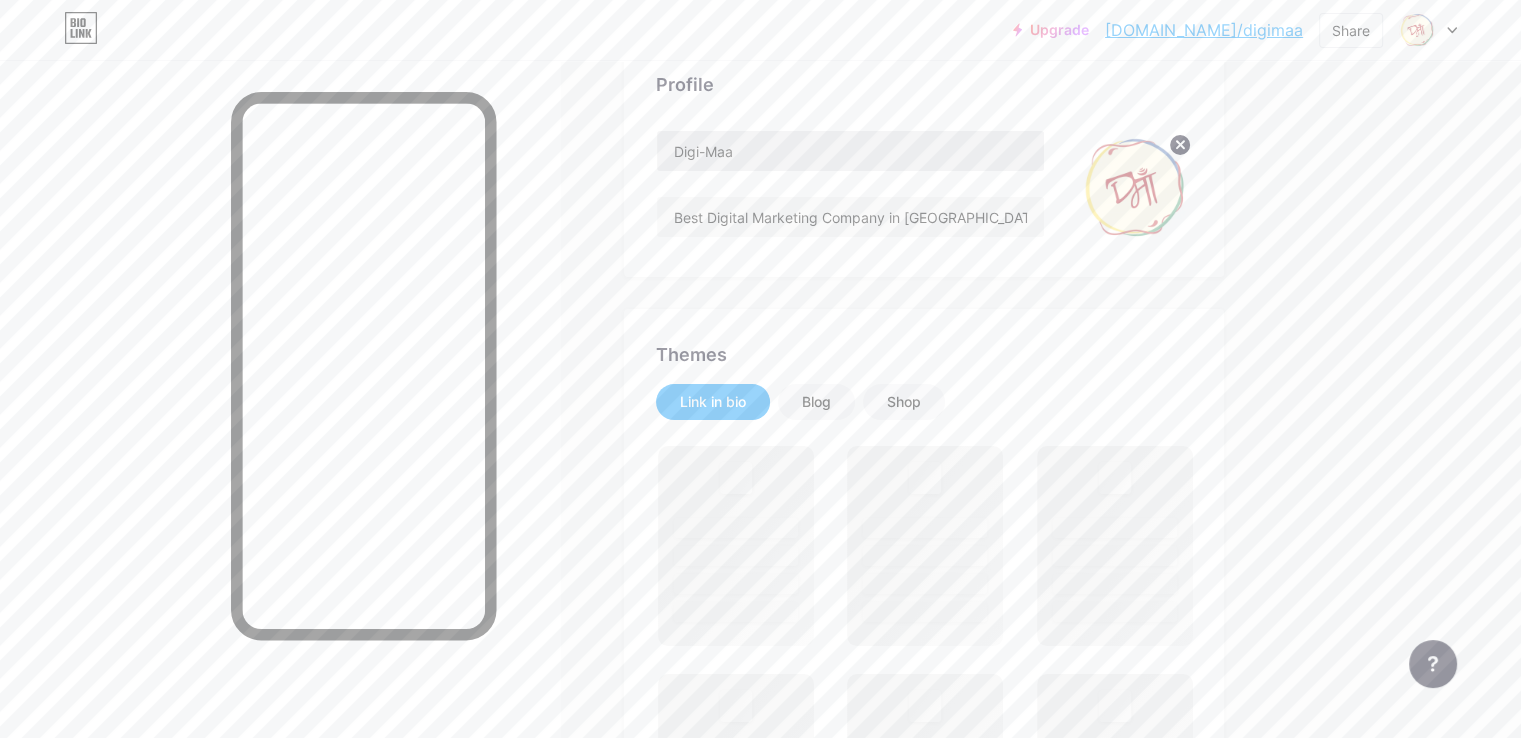 scroll, scrollTop: 400, scrollLeft: 0, axis: vertical 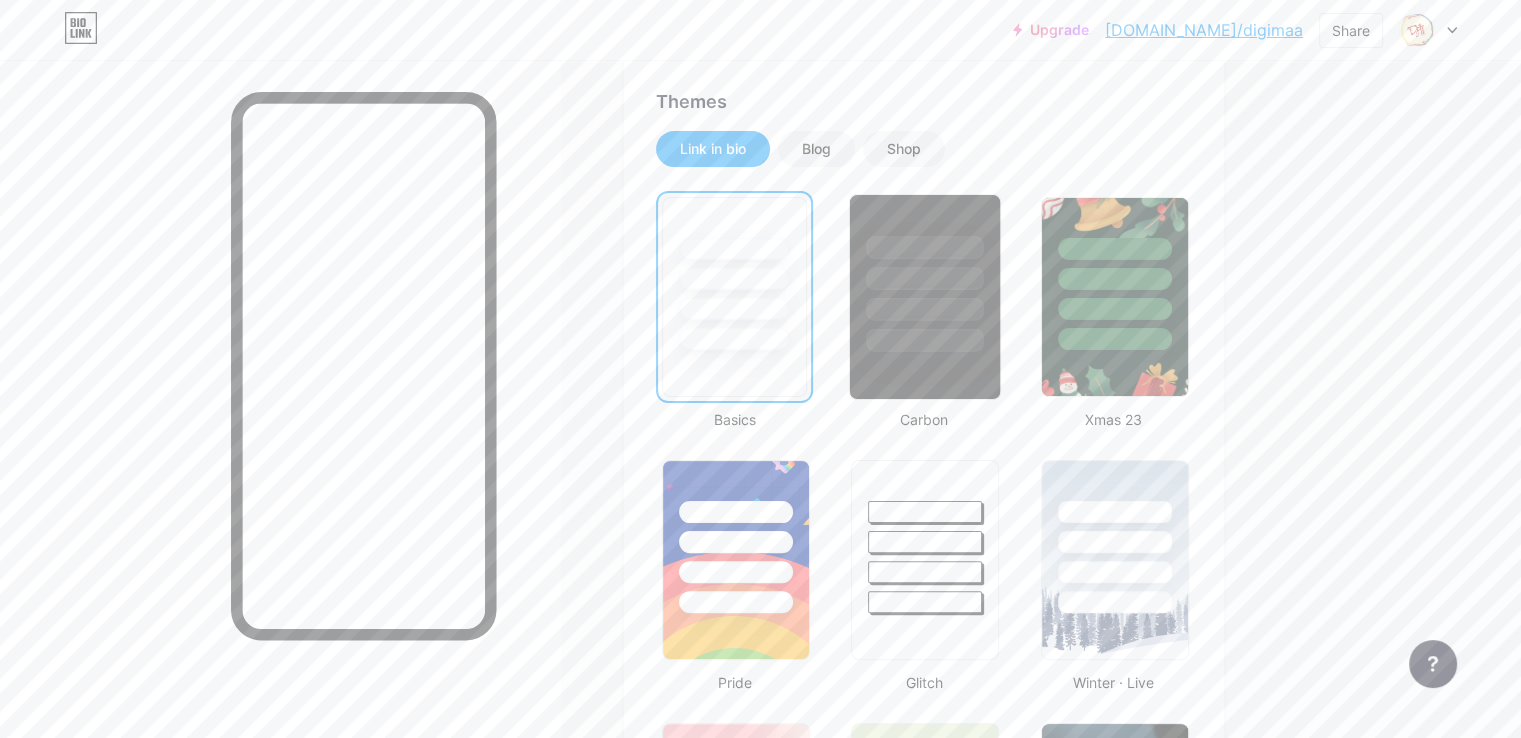 click at bounding box center [925, 278] 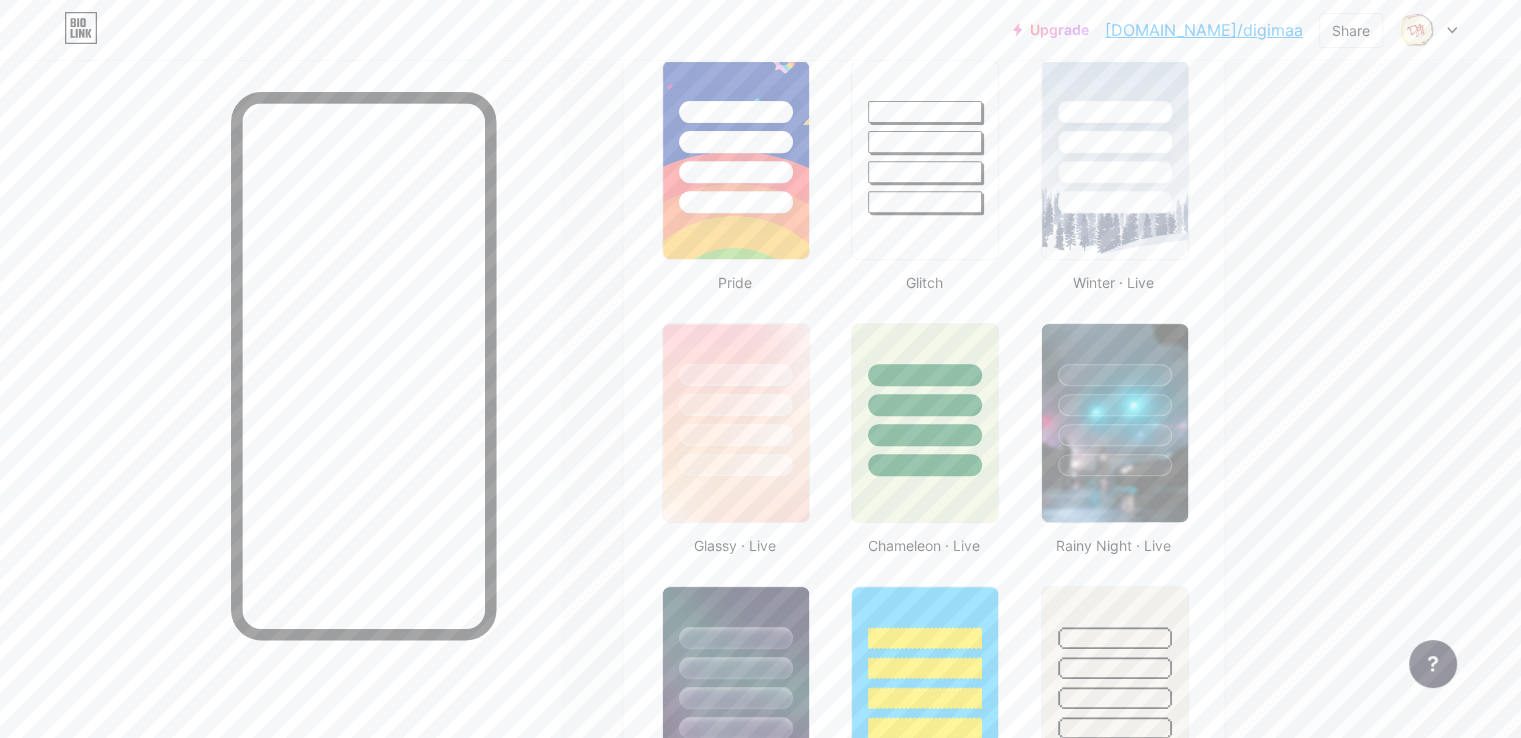 scroll, scrollTop: 900, scrollLeft: 0, axis: vertical 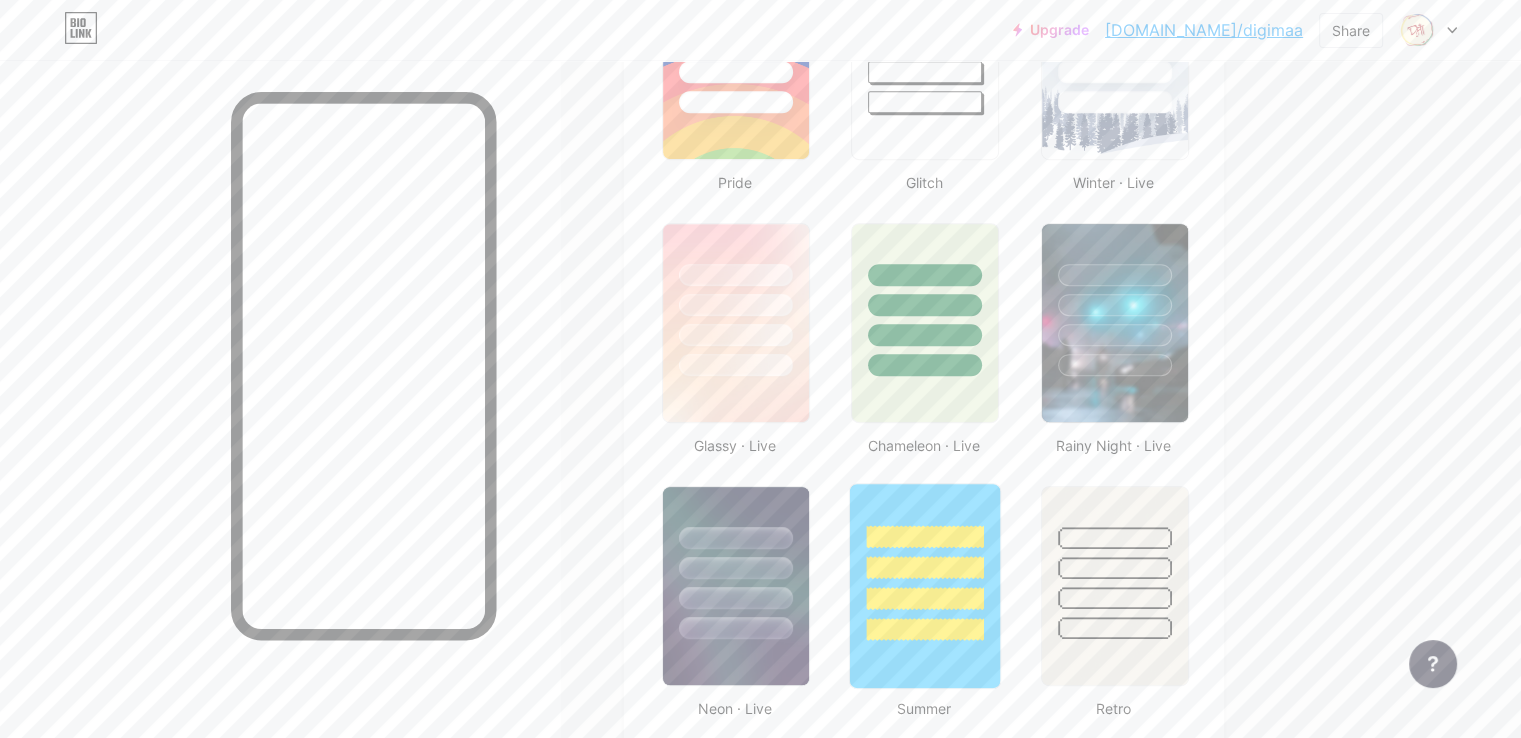 click at bounding box center (925, 567) 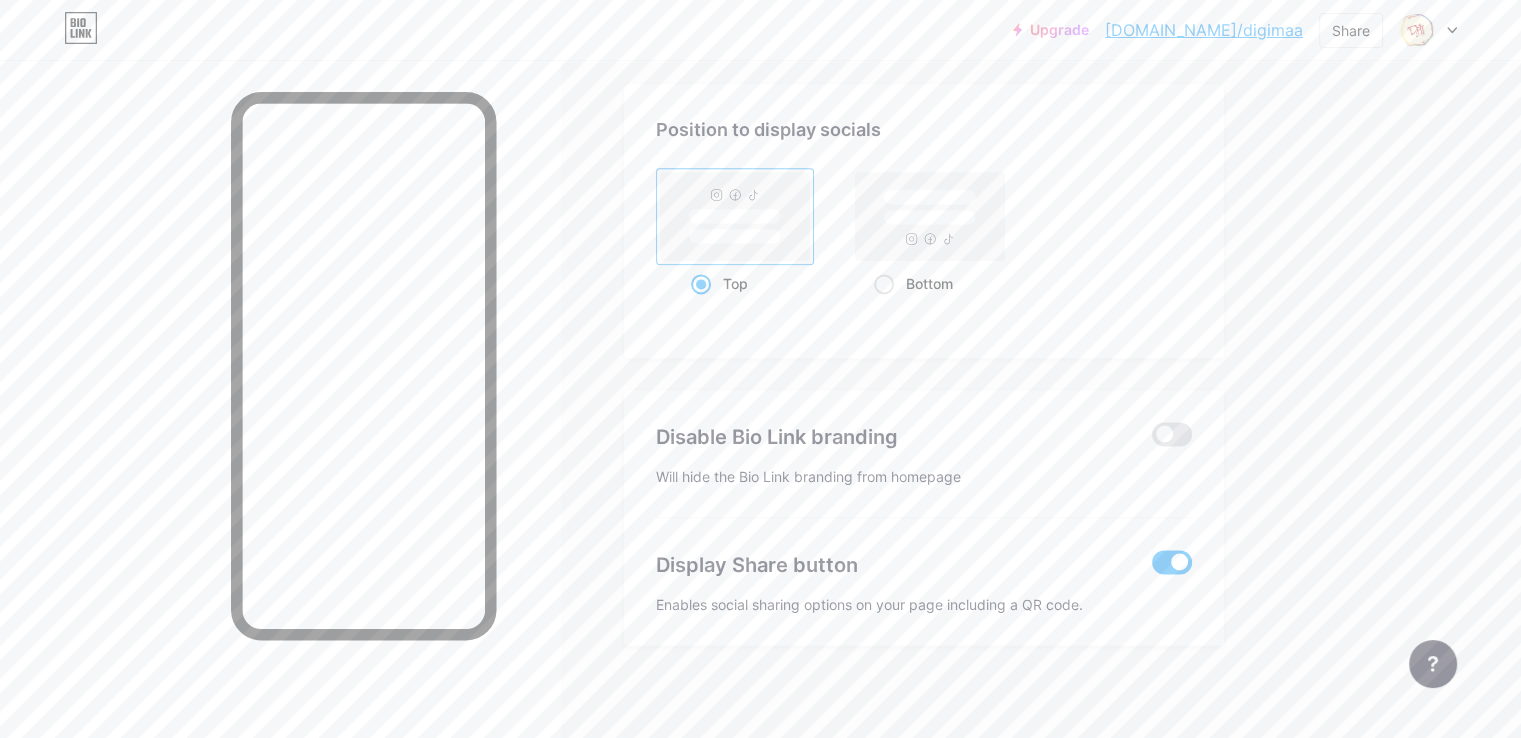 scroll, scrollTop: 2652, scrollLeft: 0, axis: vertical 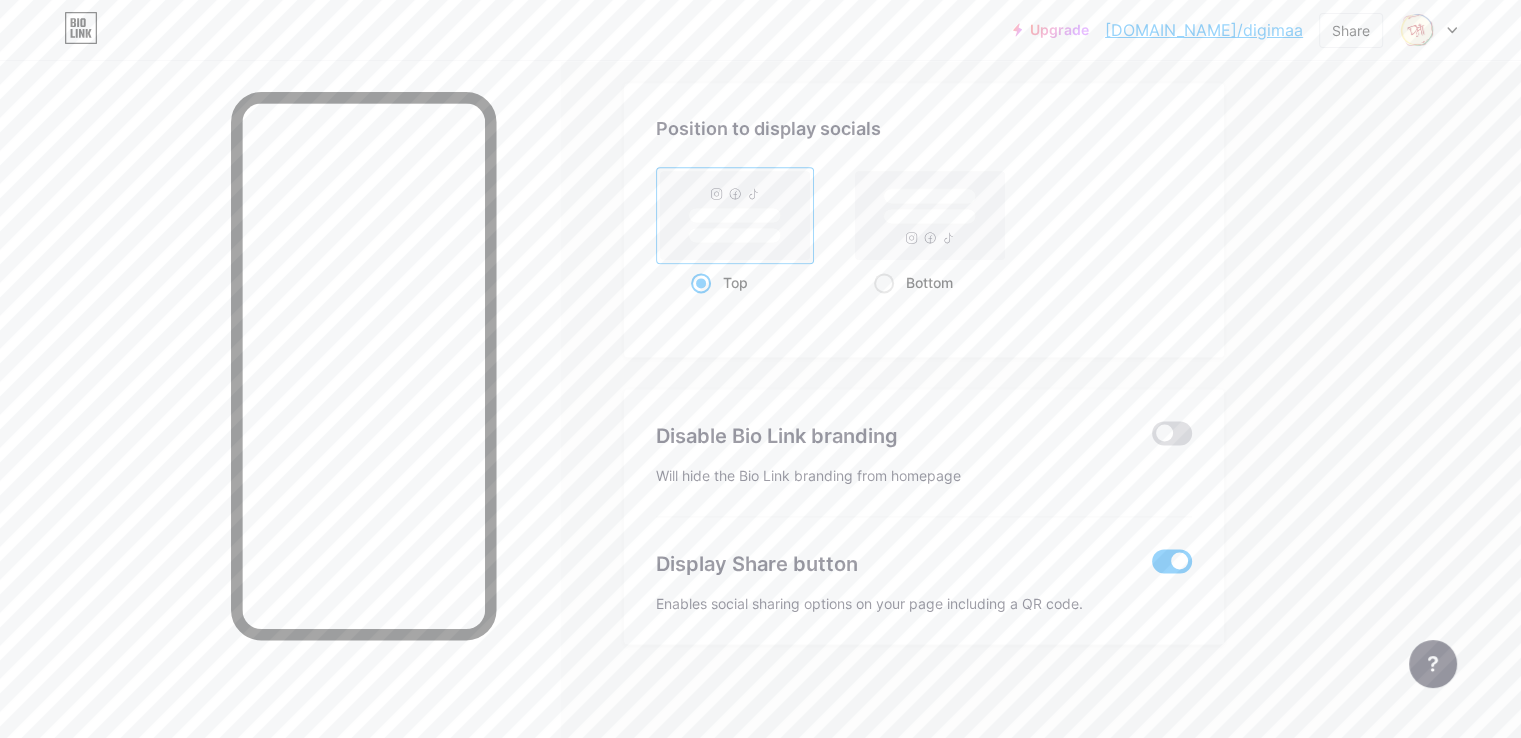 click at bounding box center (1172, 433) 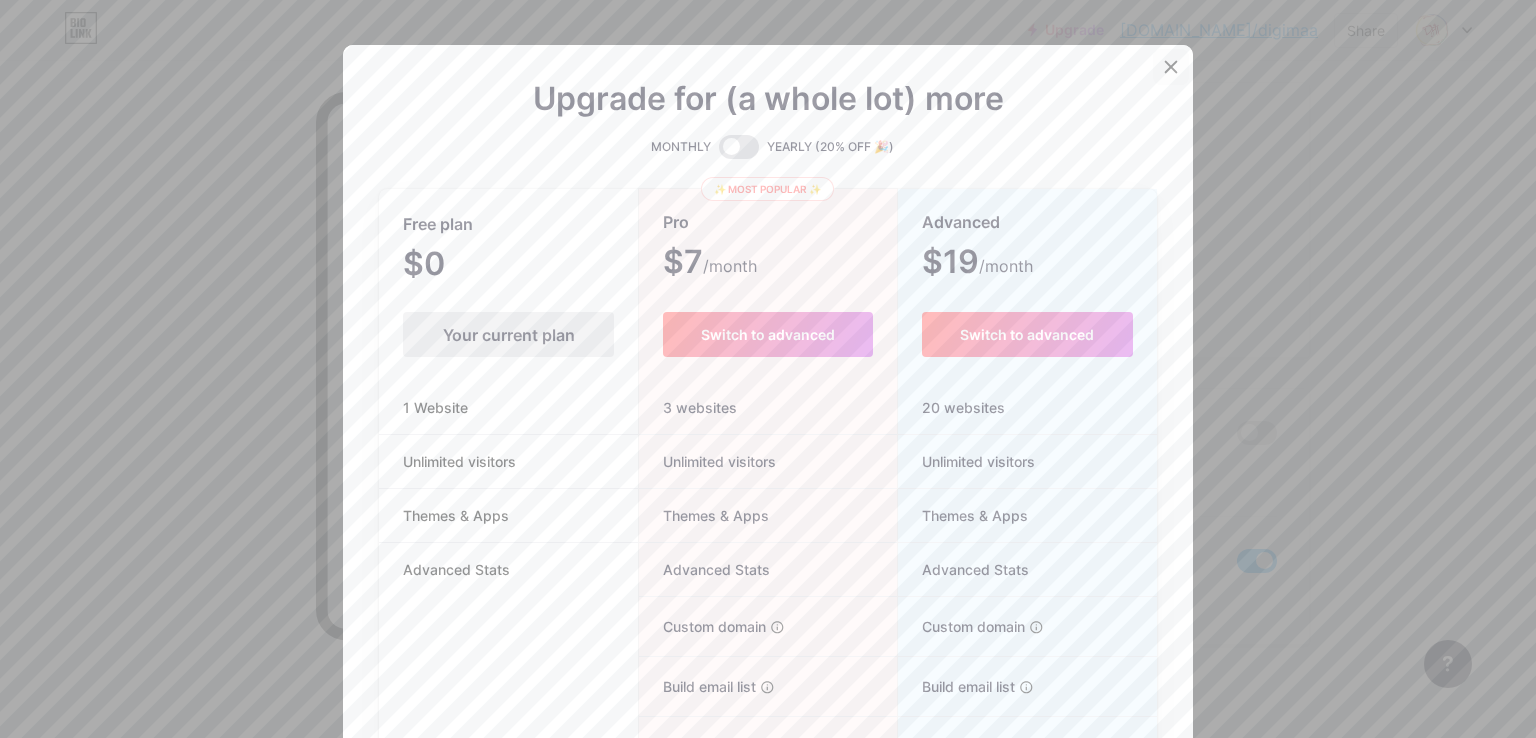 click 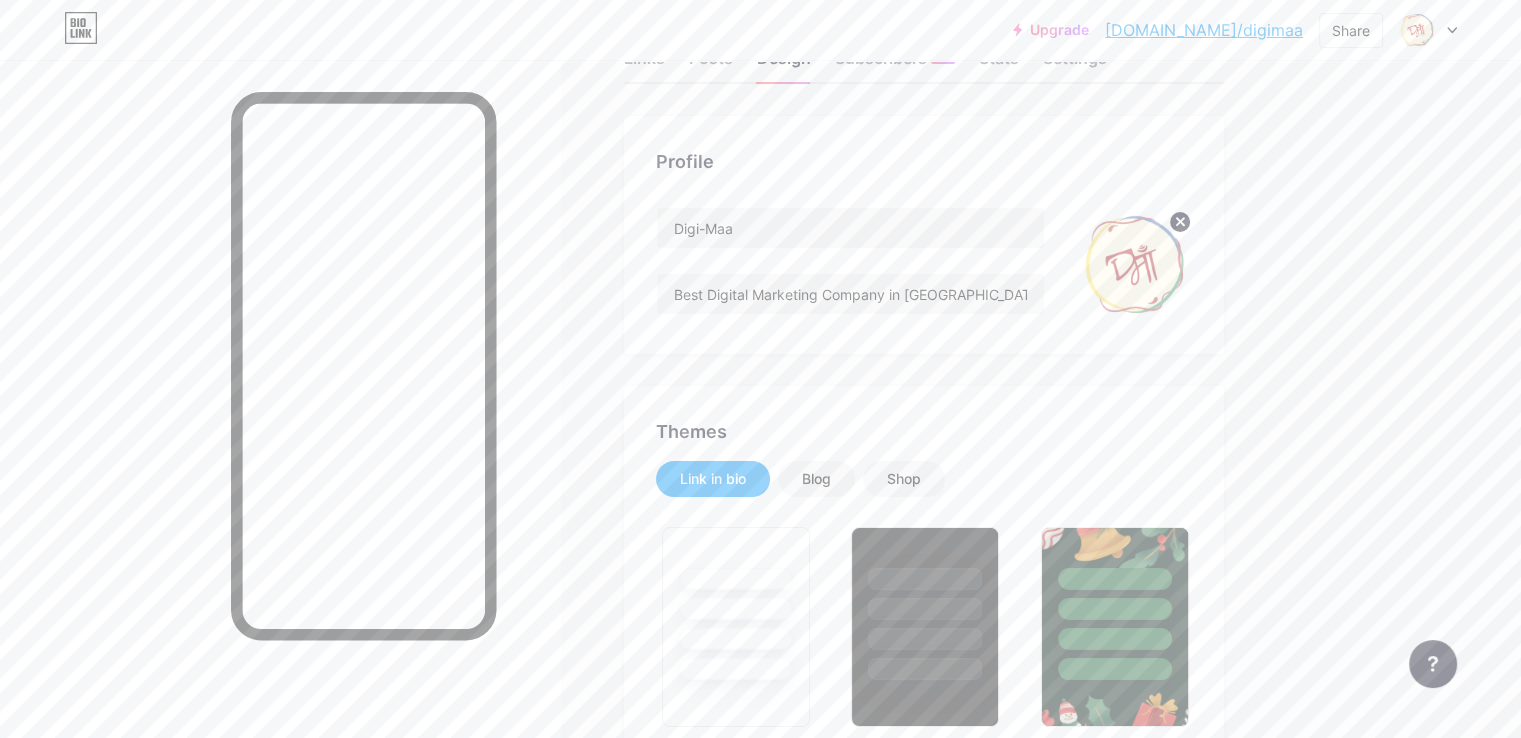scroll, scrollTop: 0, scrollLeft: 0, axis: both 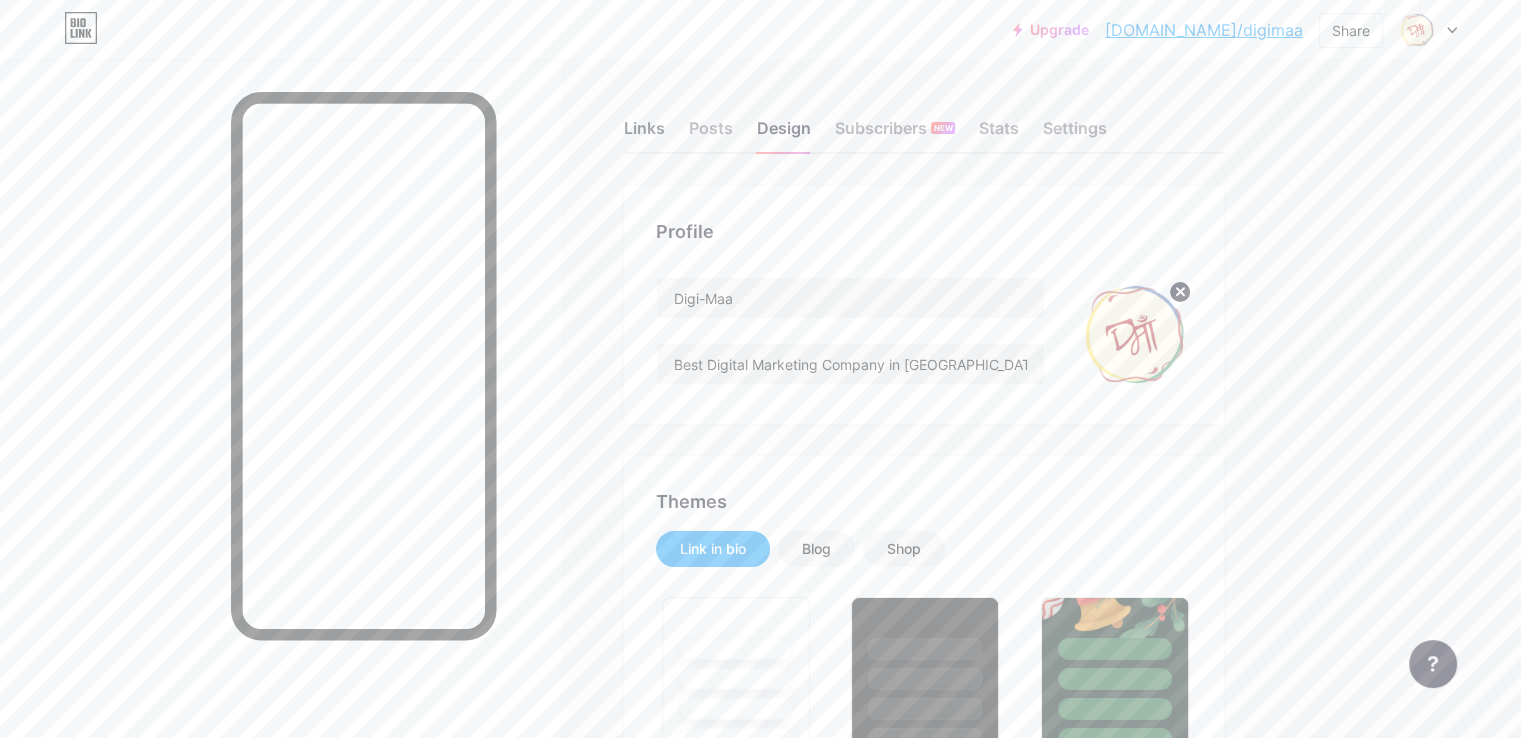 click on "Links" at bounding box center [644, 134] 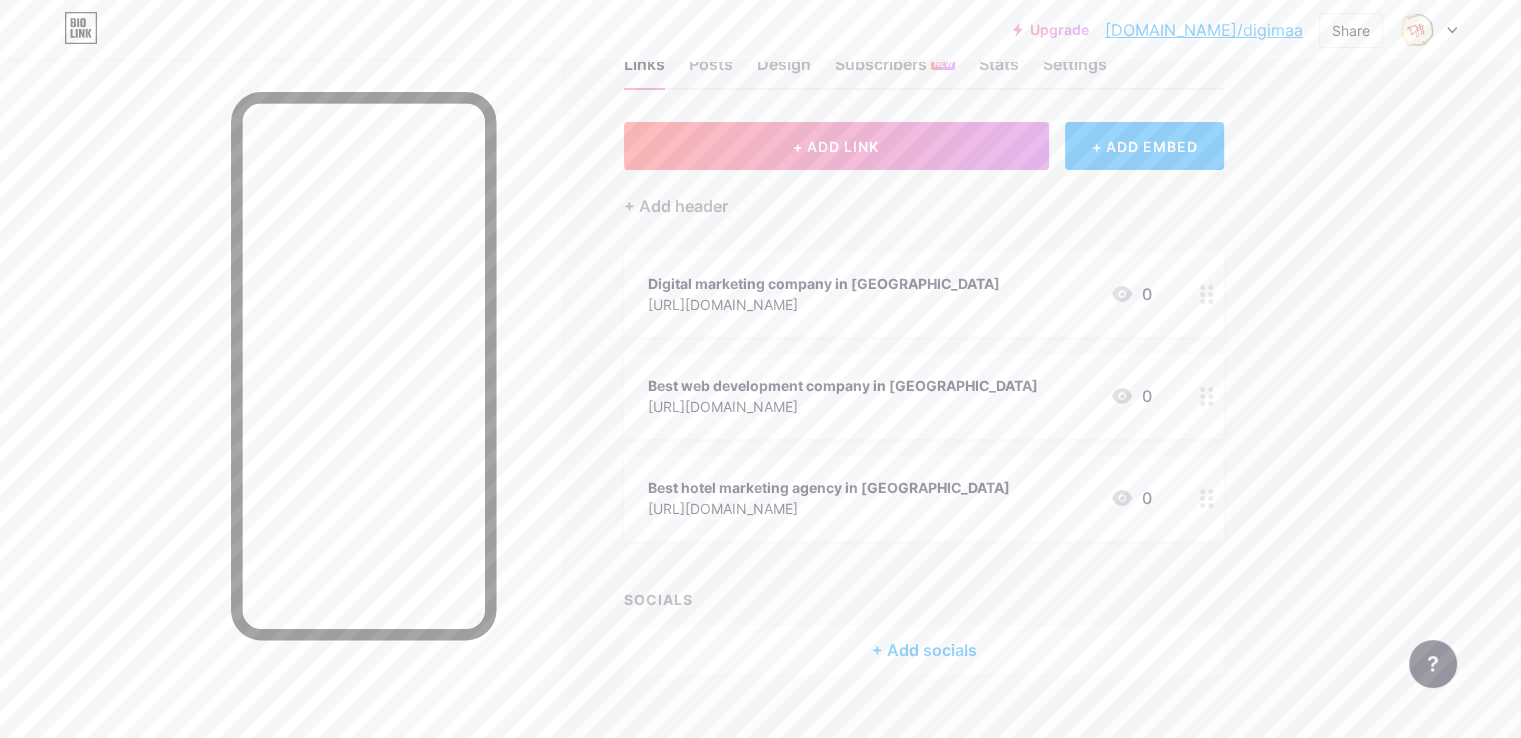 scroll, scrollTop: 99, scrollLeft: 0, axis: vertical 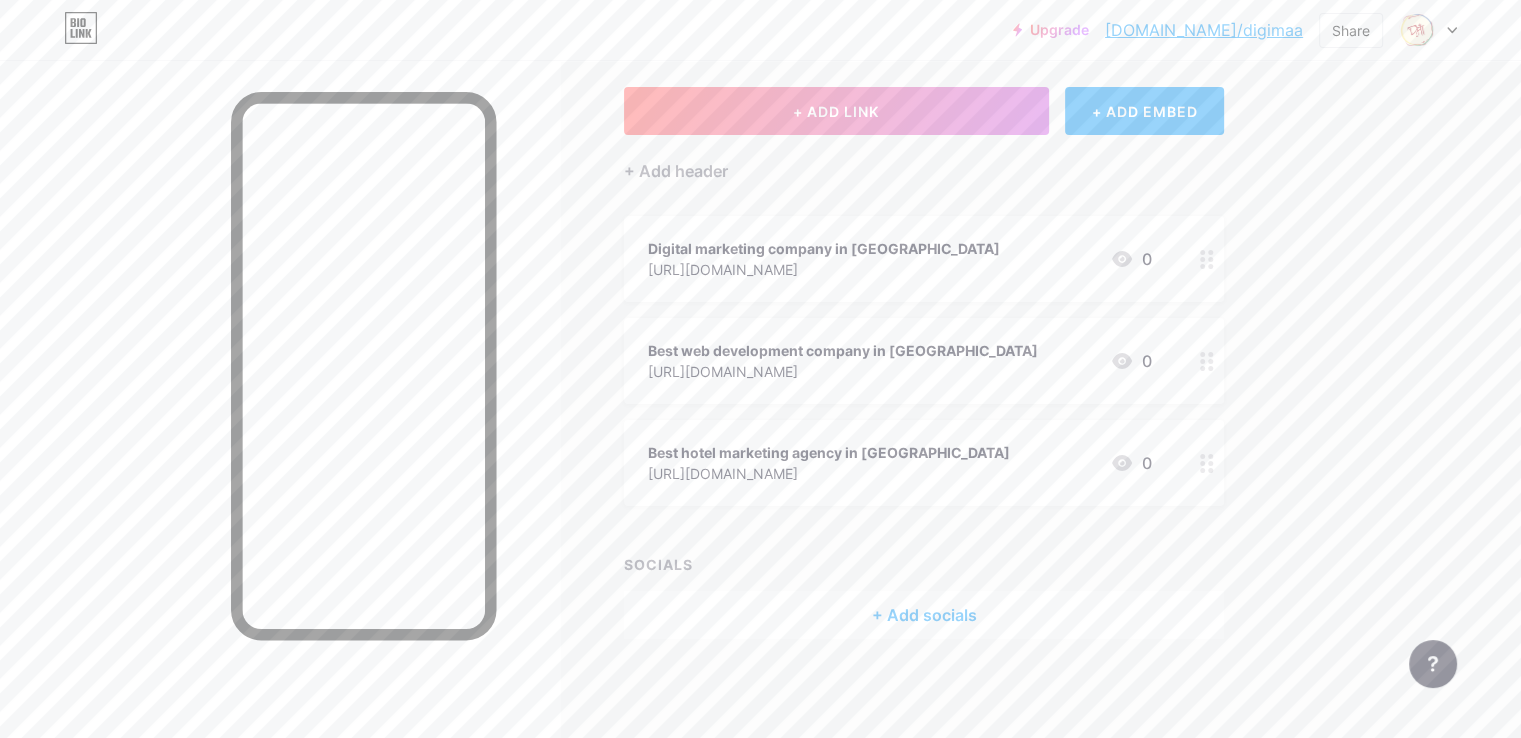 click on "+ Add socials" at bounding box center (924, 615) 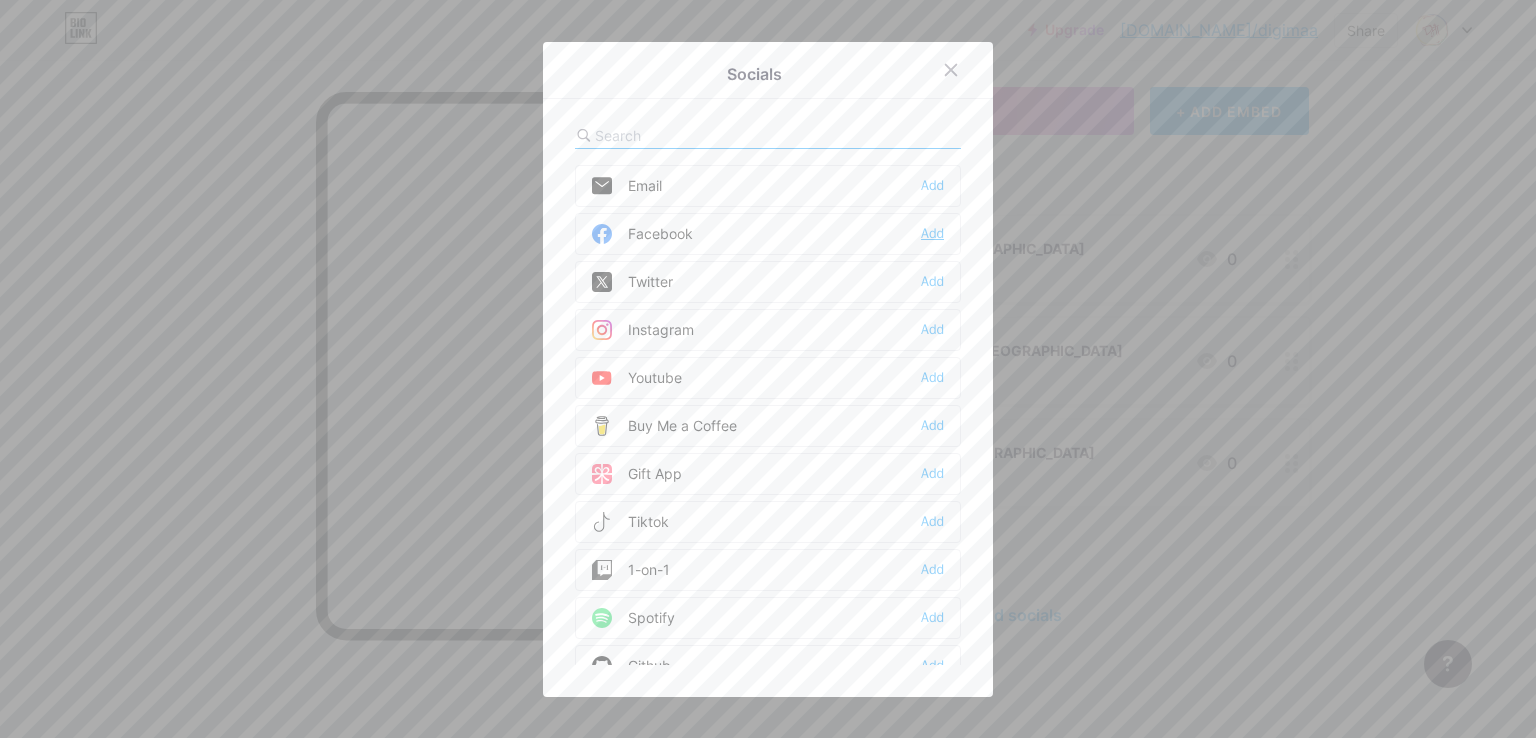 click on "Add" at bounding box center [932, 234] 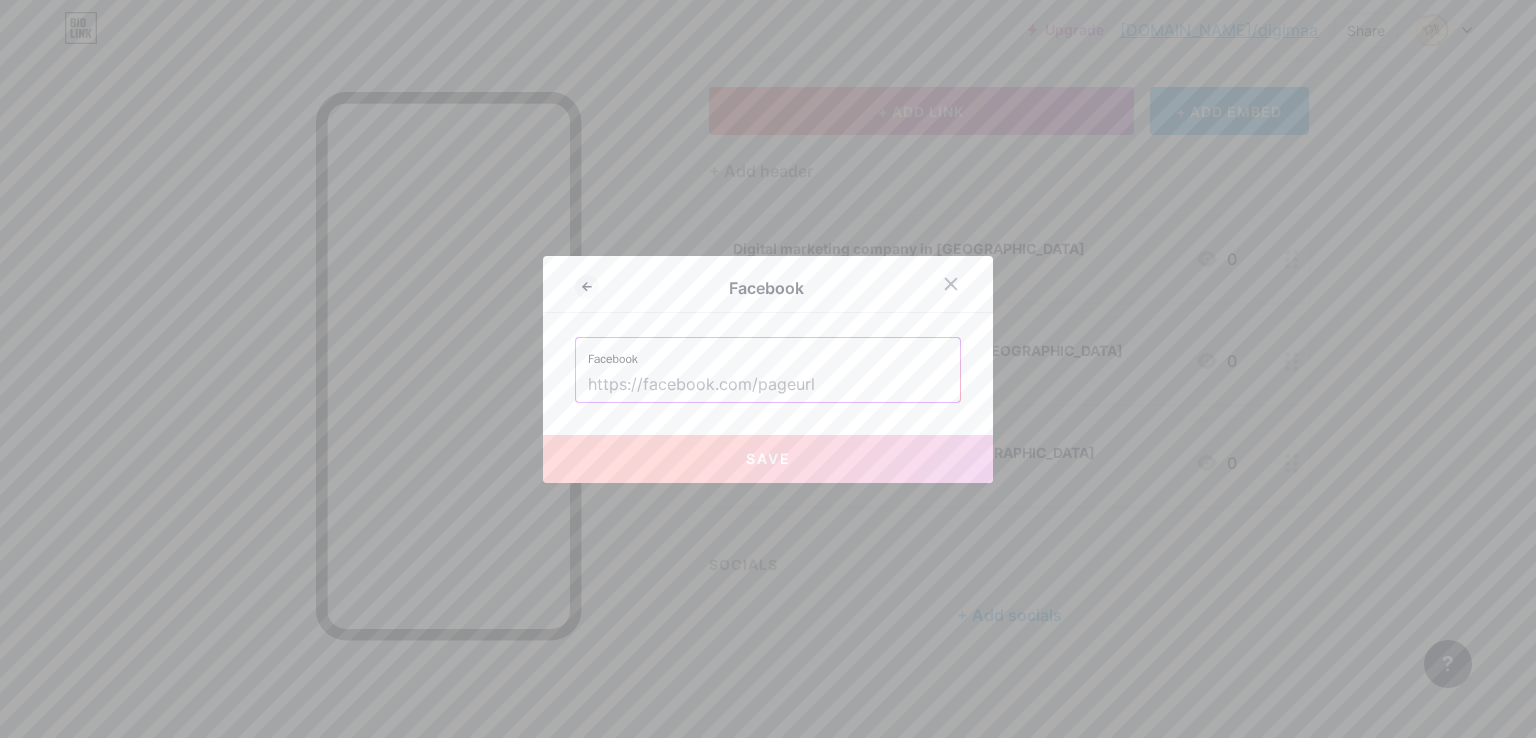 click at bounding box center [768, 385] 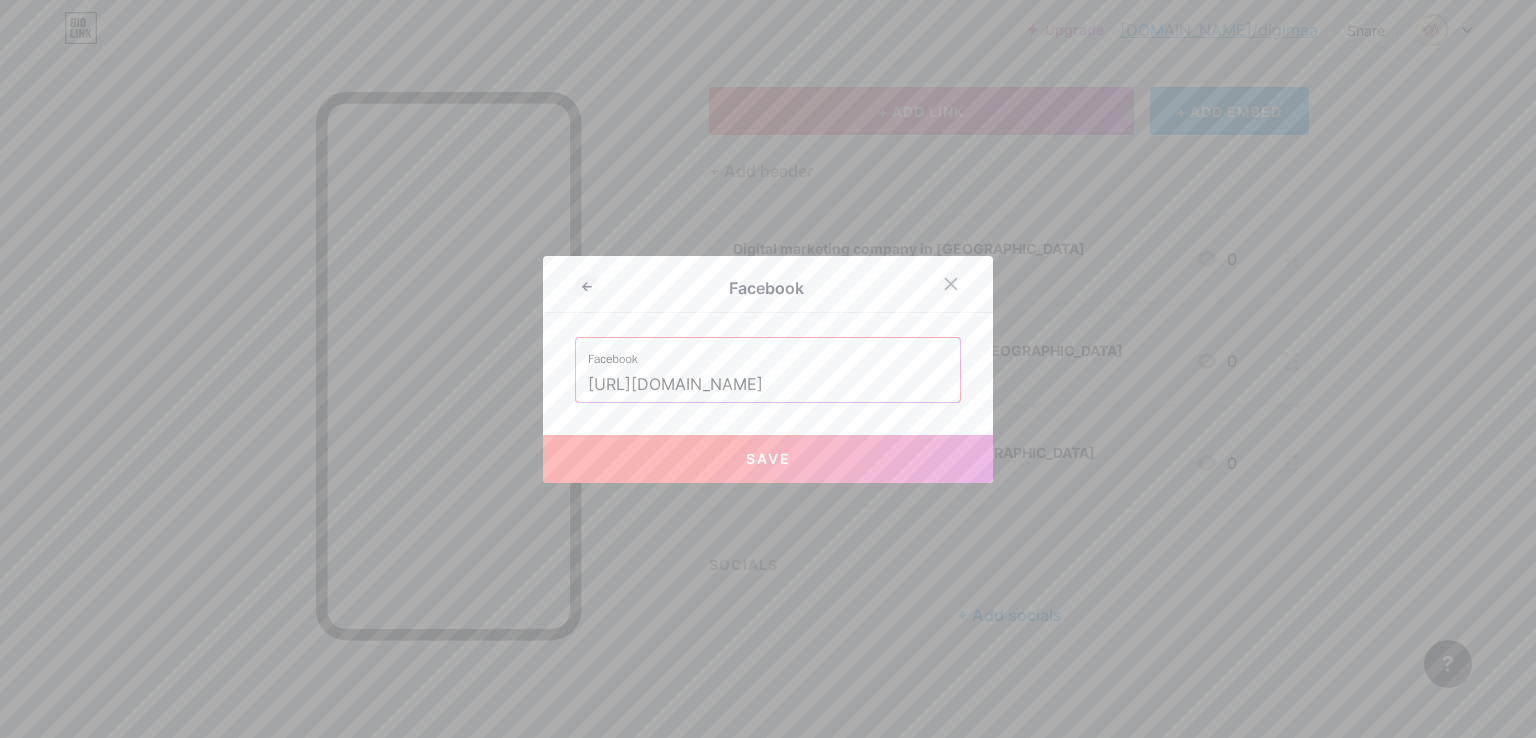 type on "[URL][DOMAIN_NAME]" 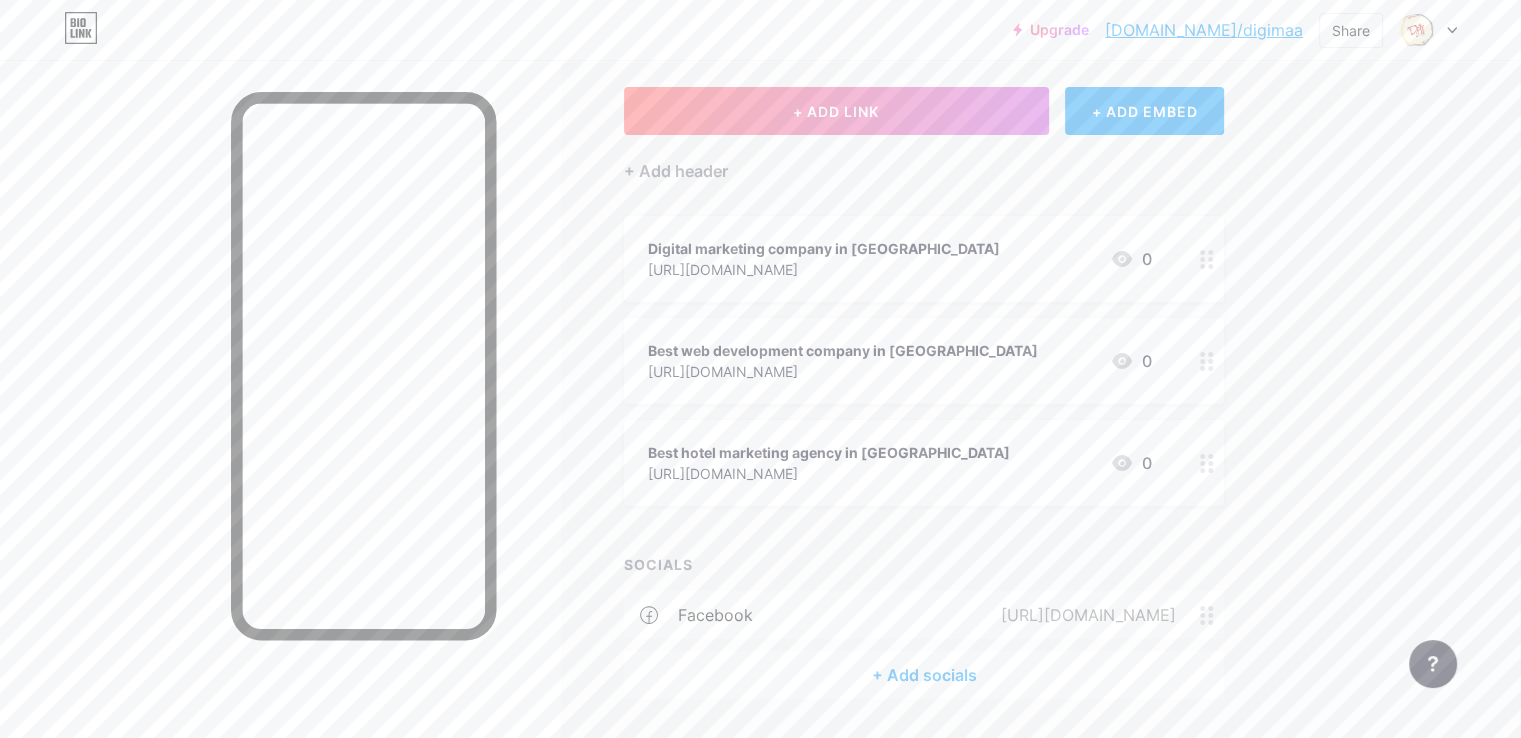 click on "+ Add socials" at bounding box center (924, 675) 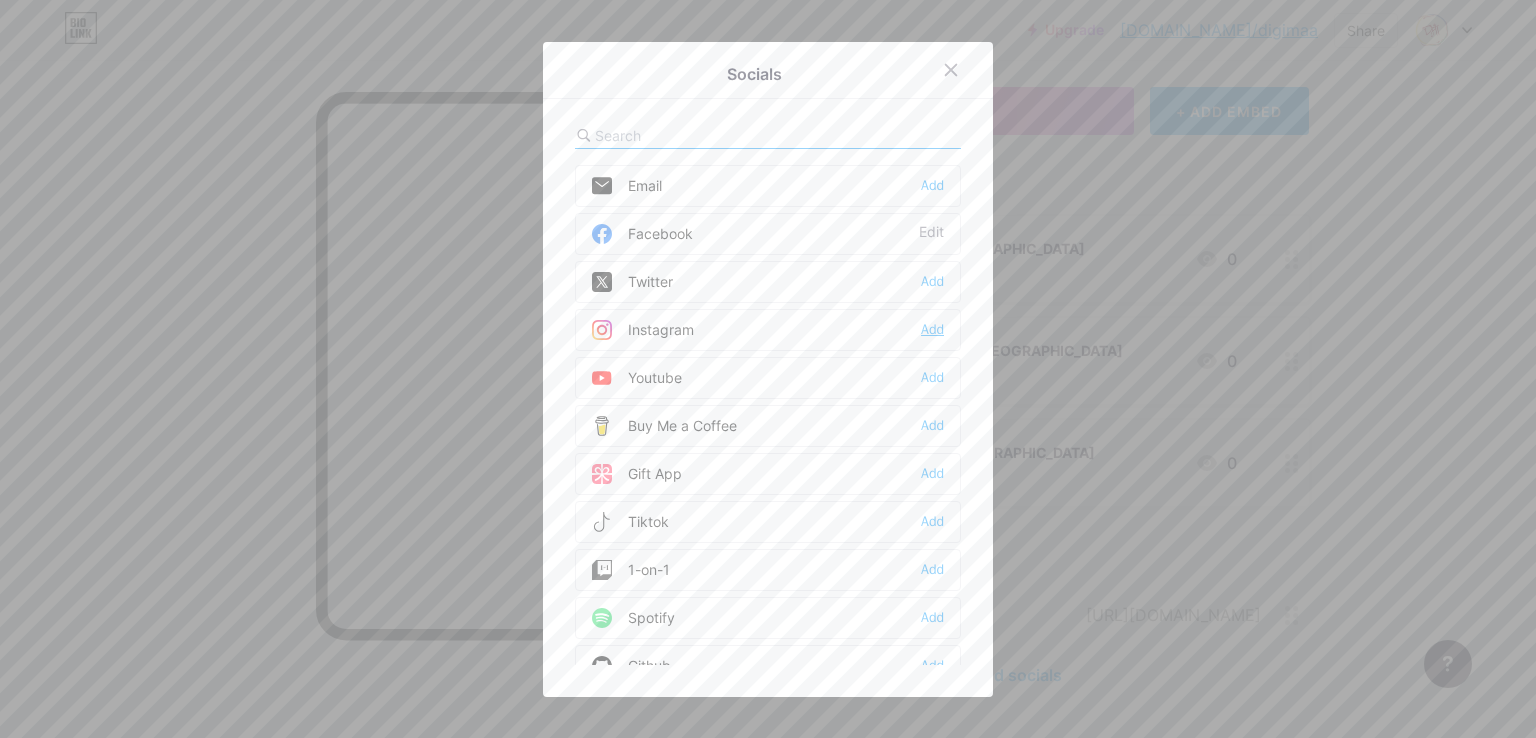 click on "Add" at bounding box center (932, 330) 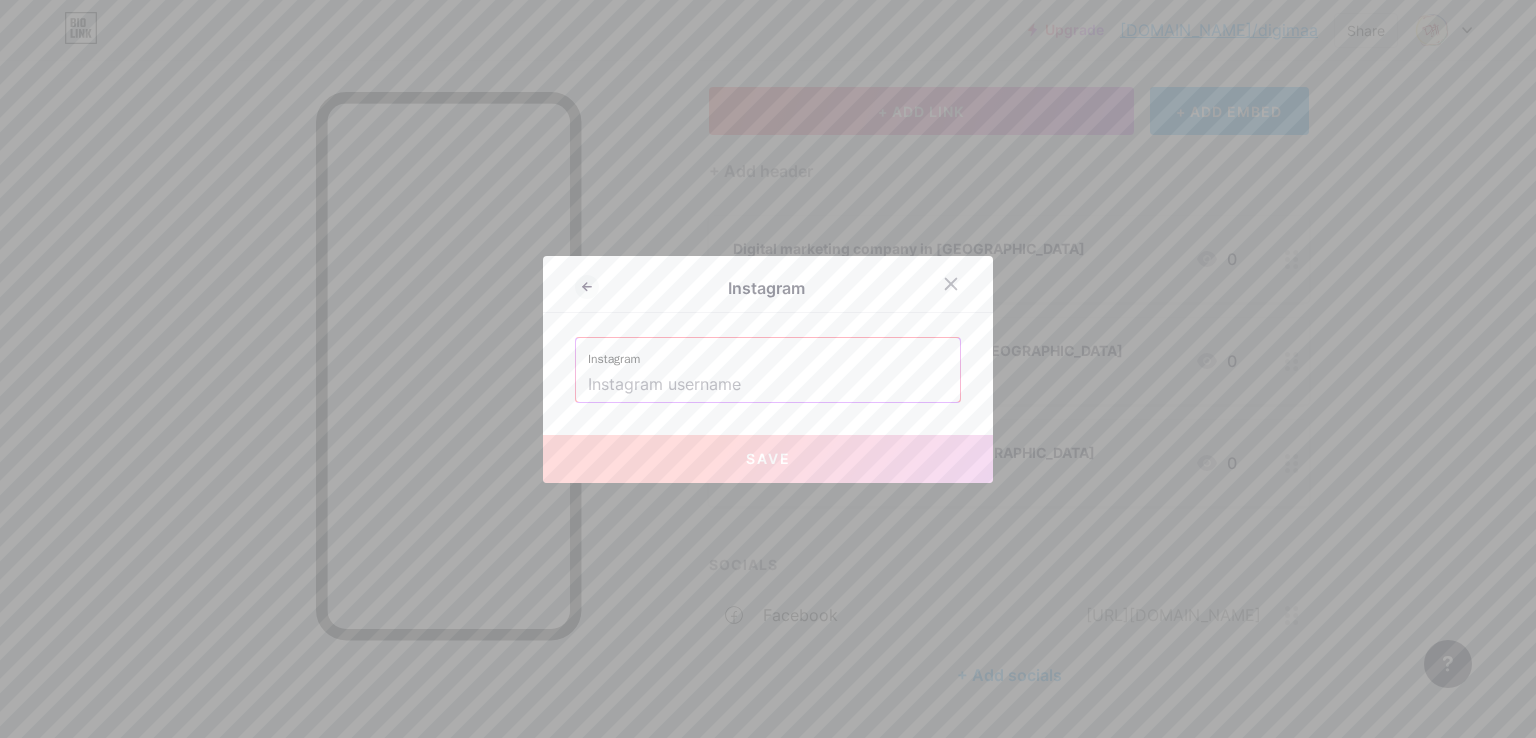 click at bounding box center (768, 385) 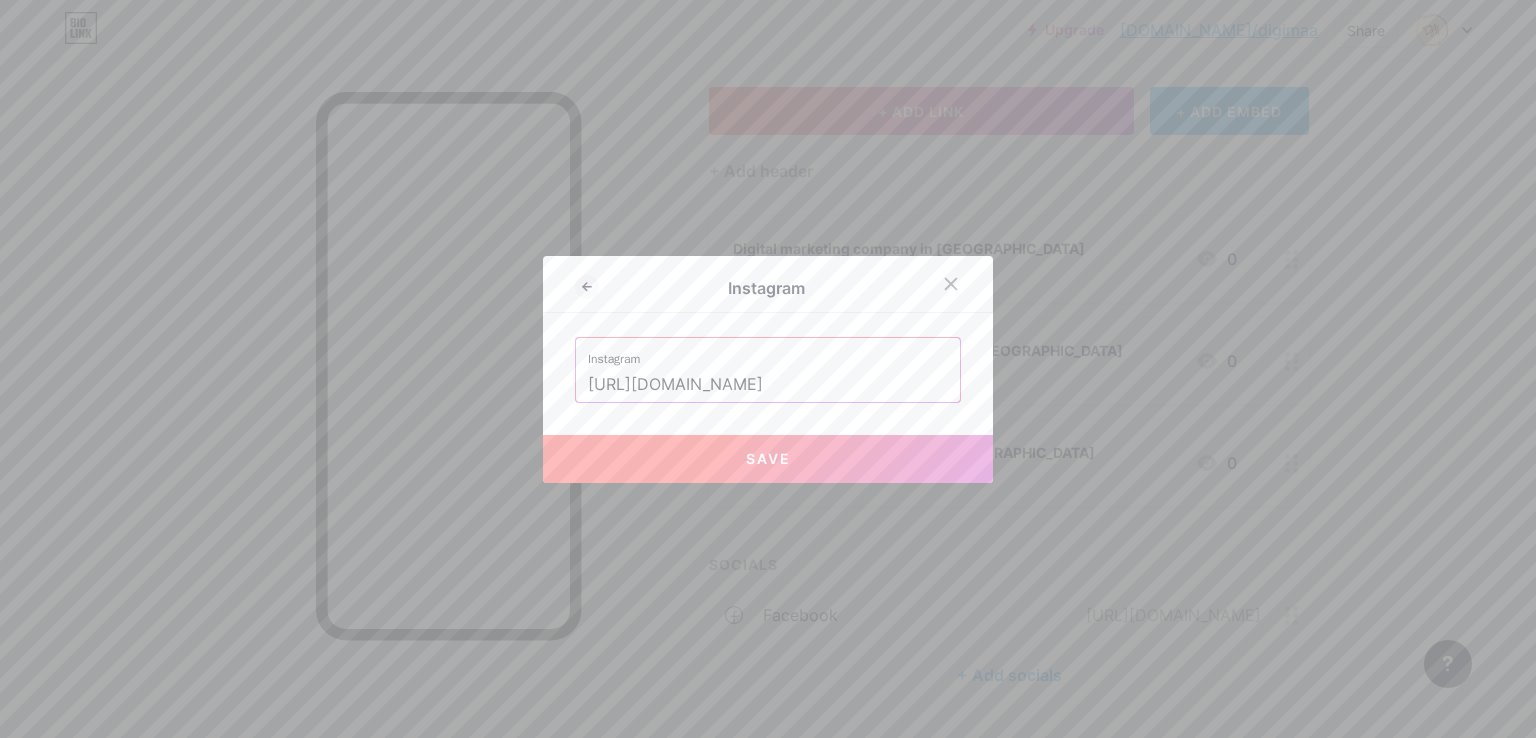 click on "Save" at bounding box center (768, 458) 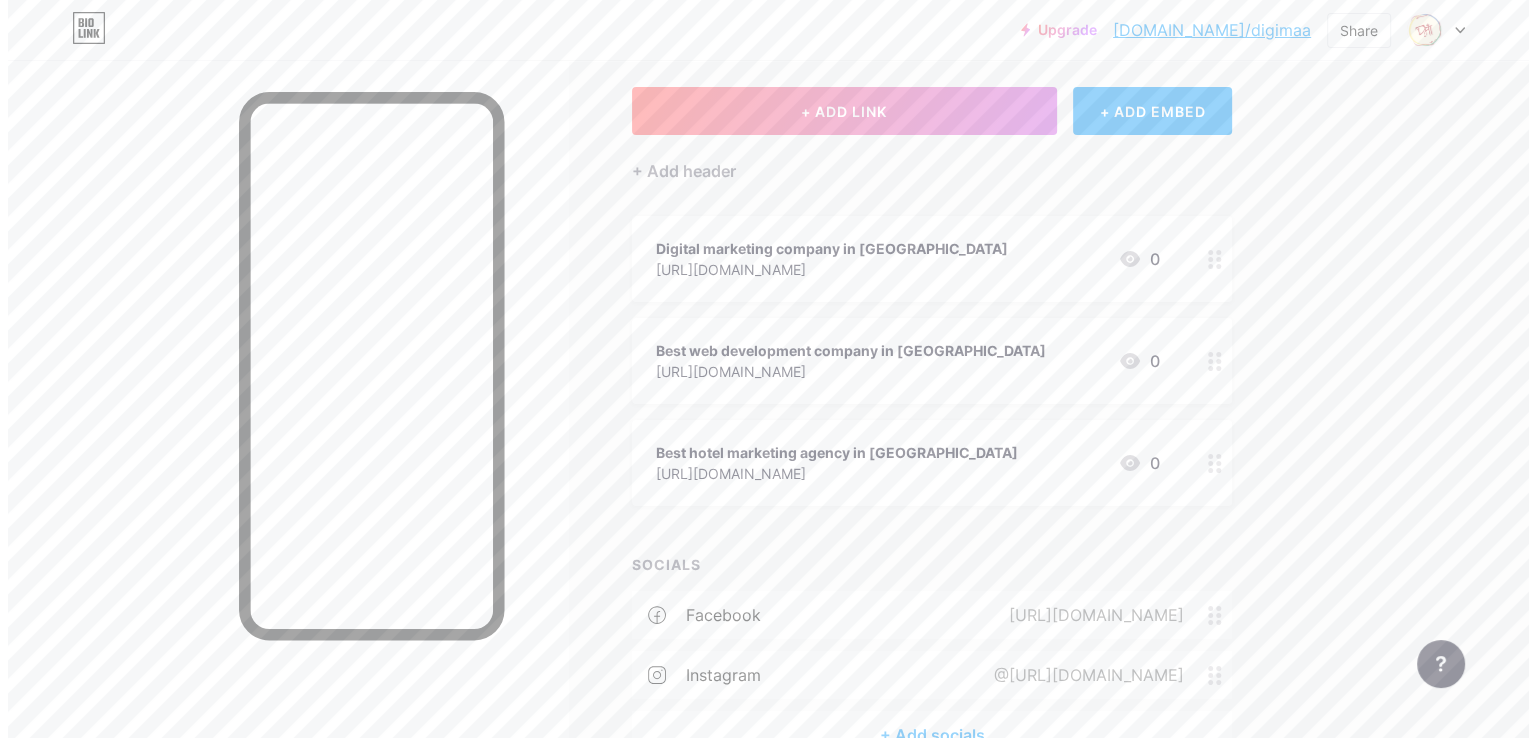 scroll, scrollTop: 219, scrollLeft: 0, axis: vertical 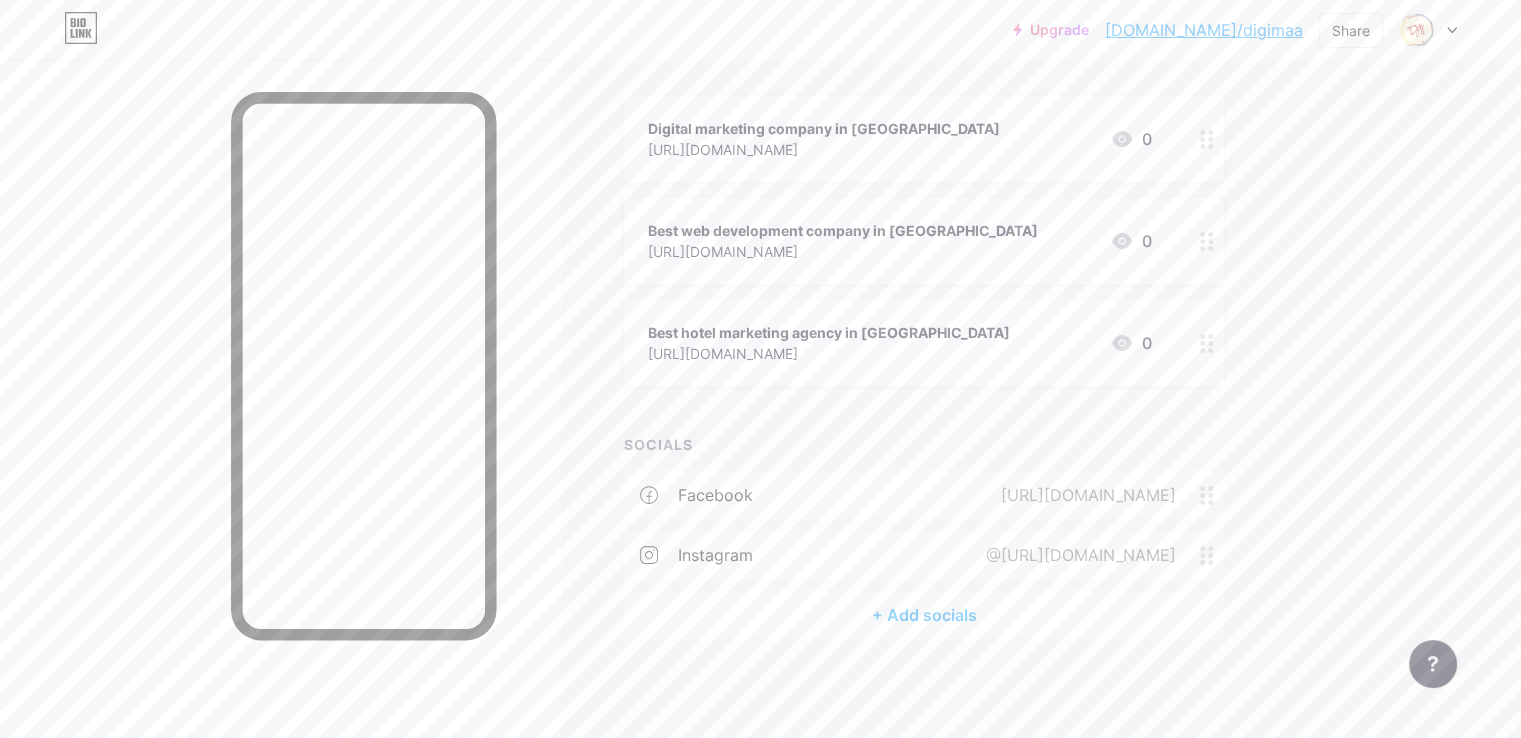 click on "+ Add socials" at bounding box center [924, 615] 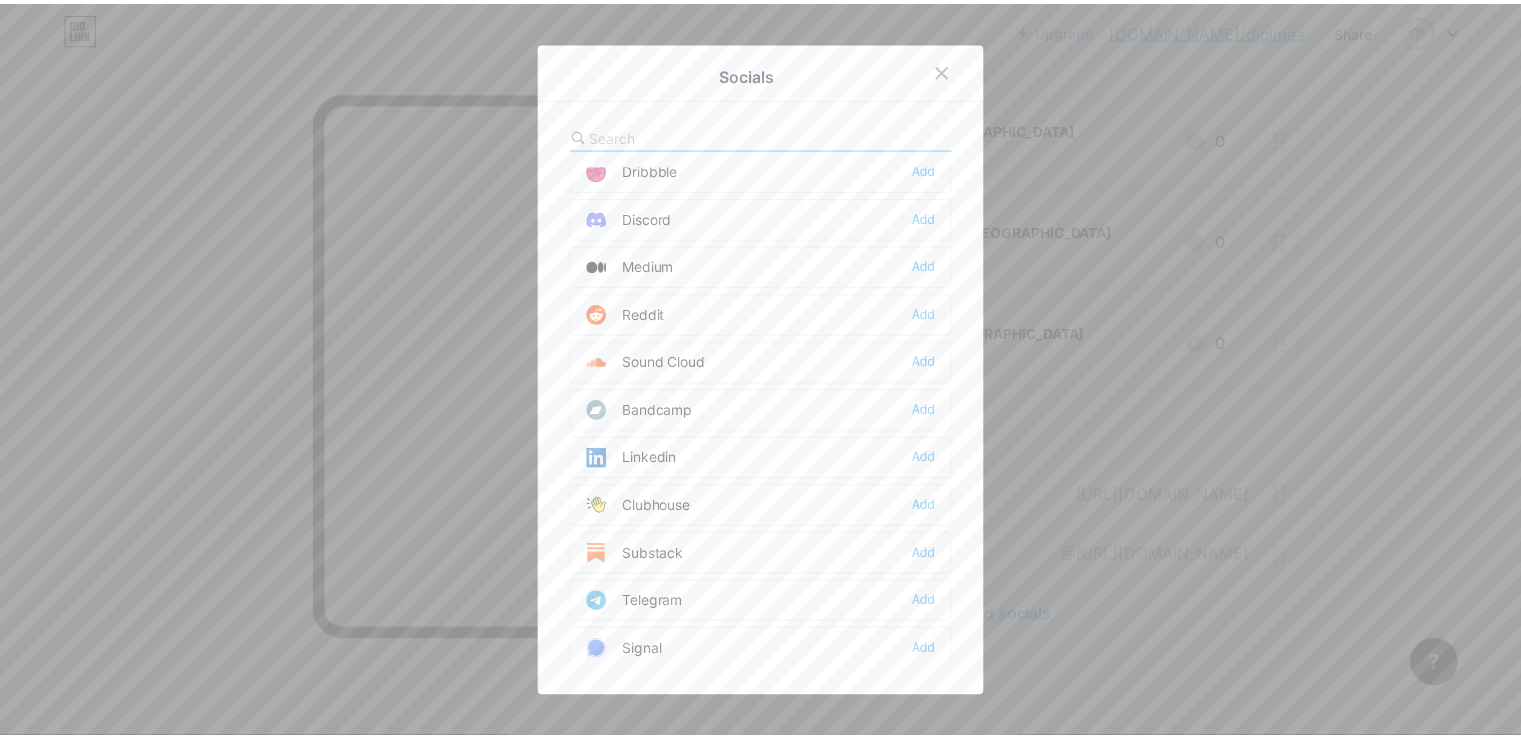 scroll, scrollTop: 600, scrollLeft: 0, axis: vertical 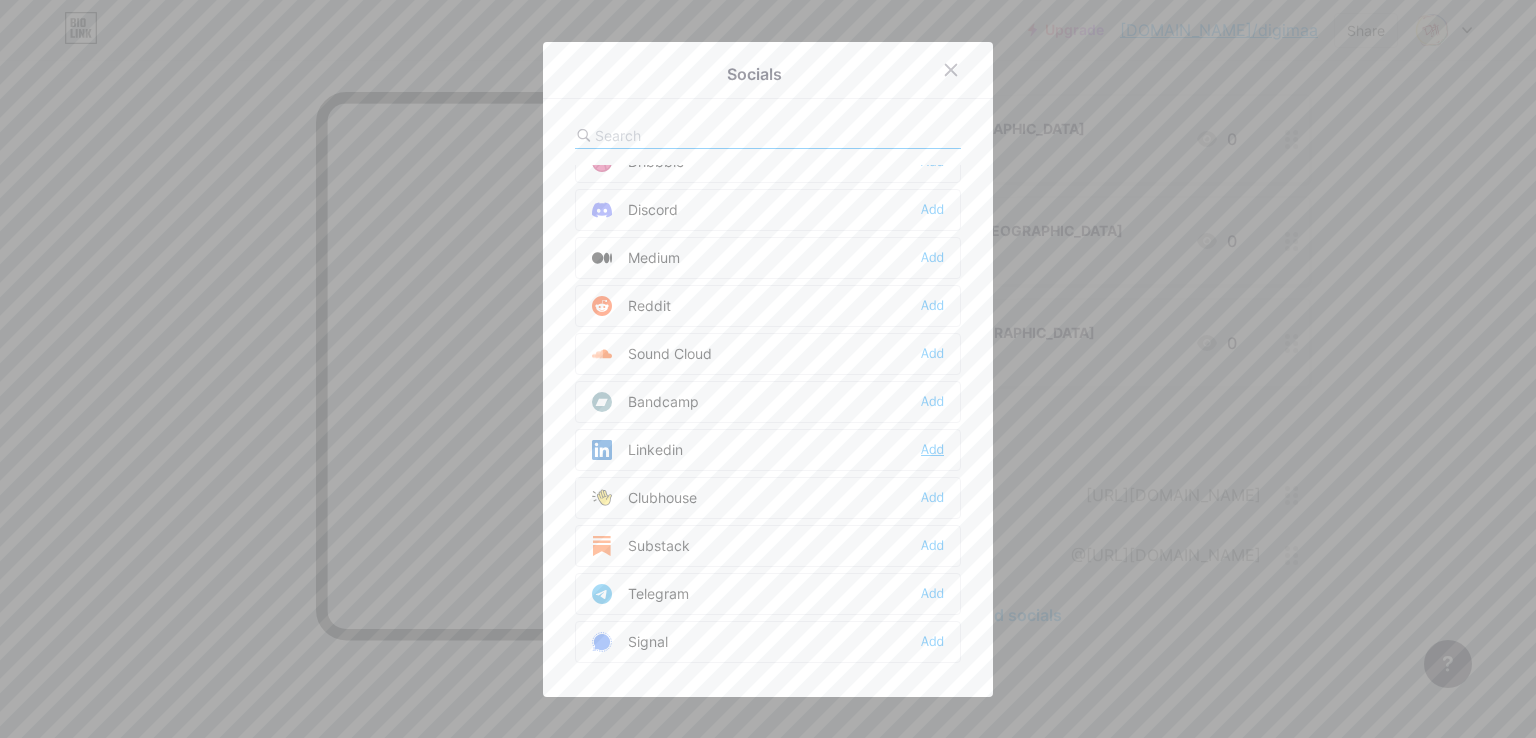 click on "Add" at bounding box center [932, 450] 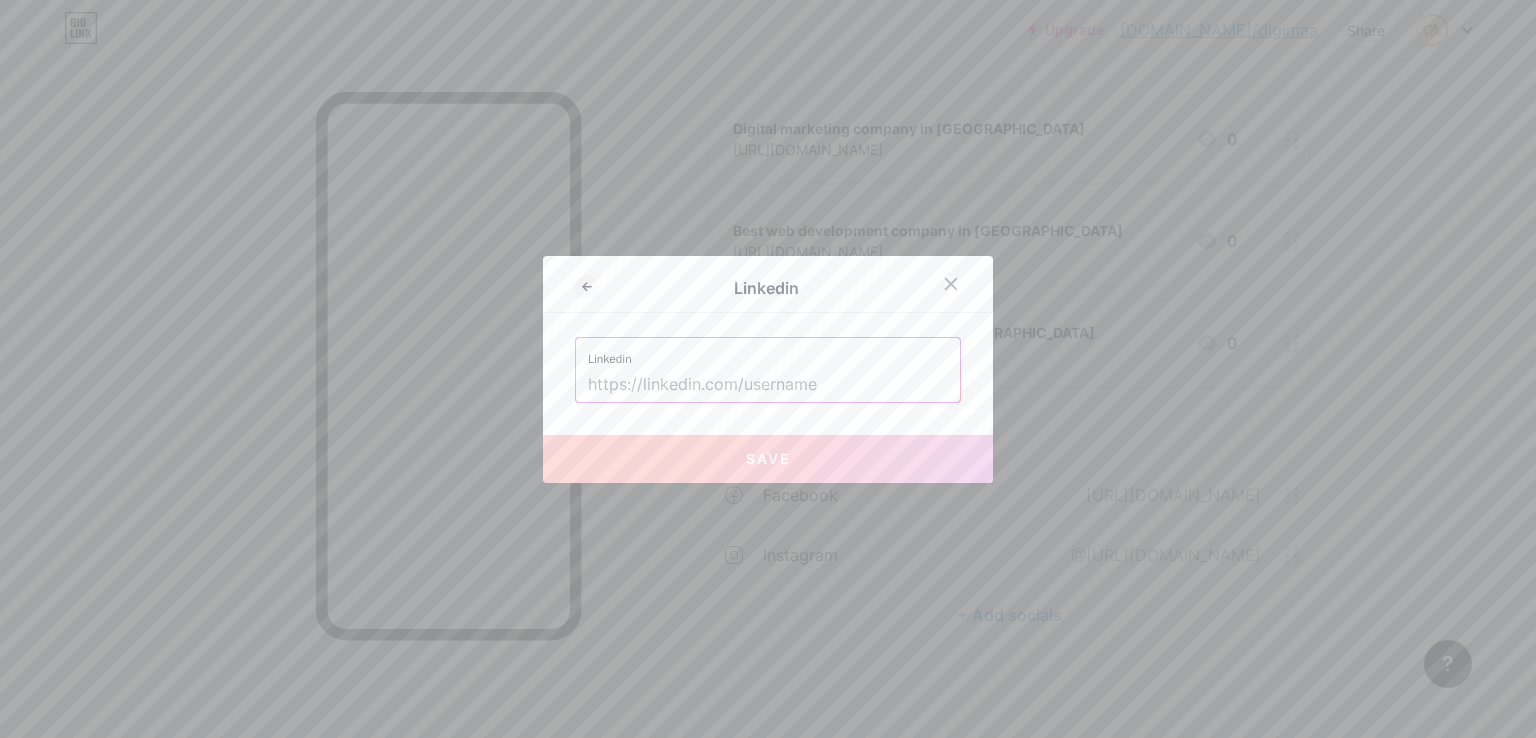 click at bounding box center [768, 385] 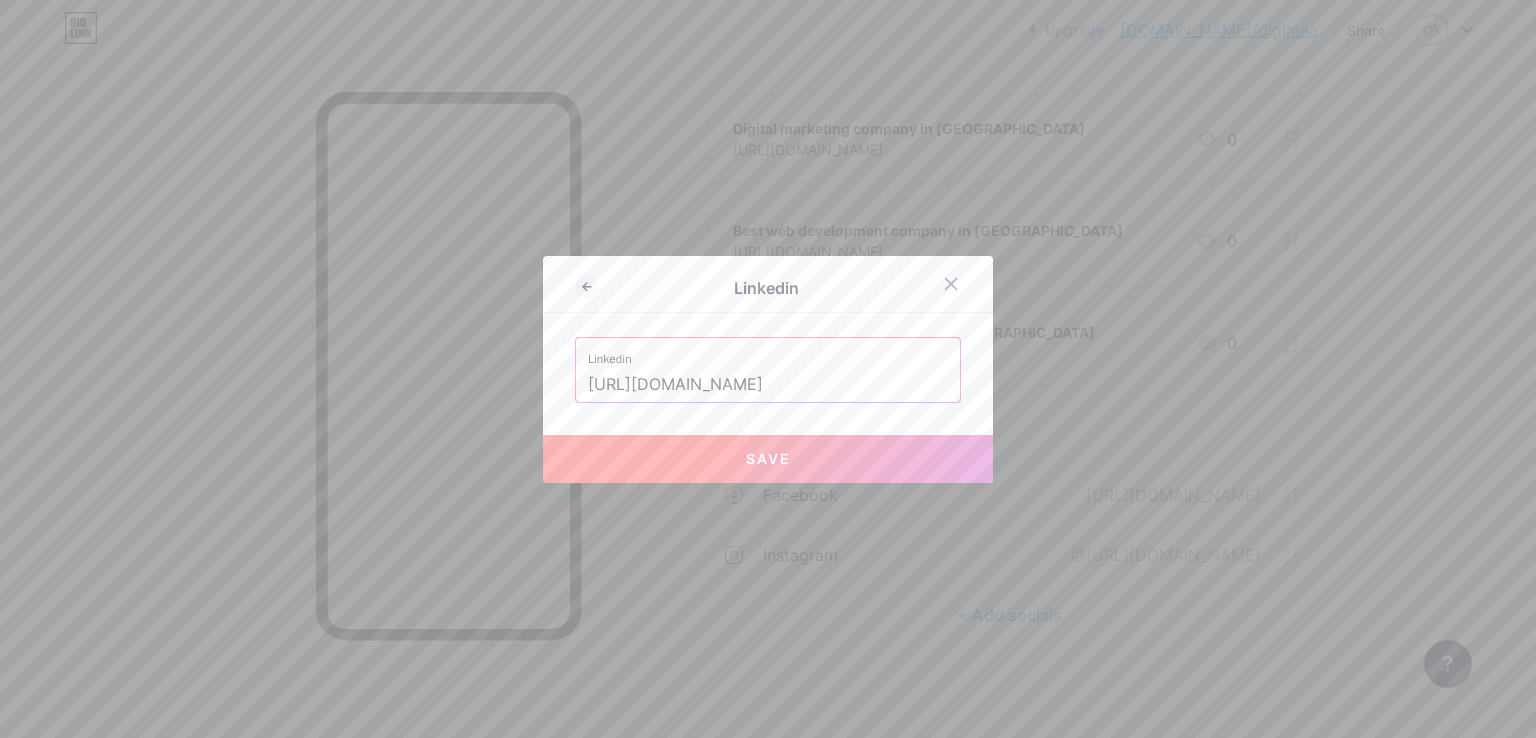 type on "[URL][DOMAIN_NAME]" 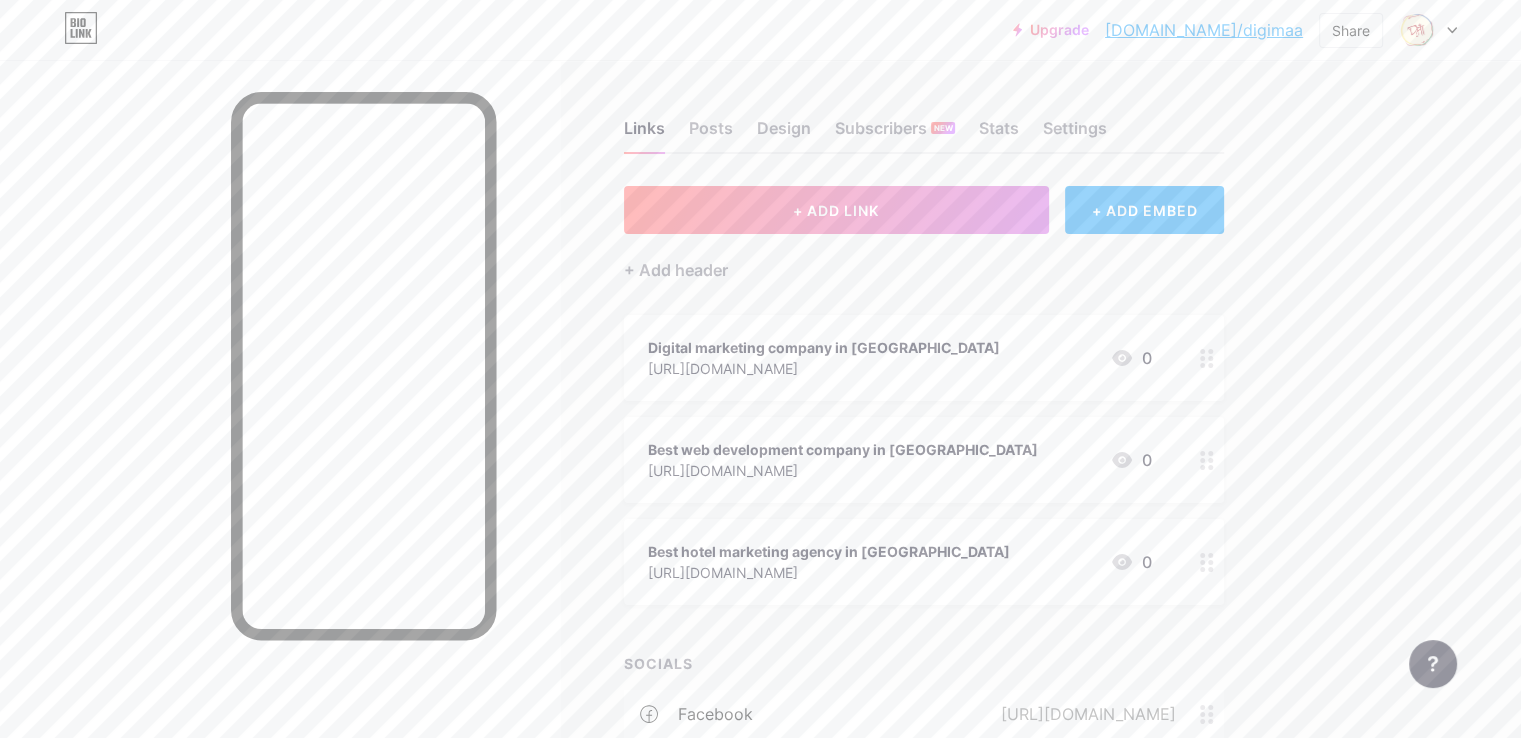 scroll, scrollTop: 279, scrollLeft: 0, axis: vertical 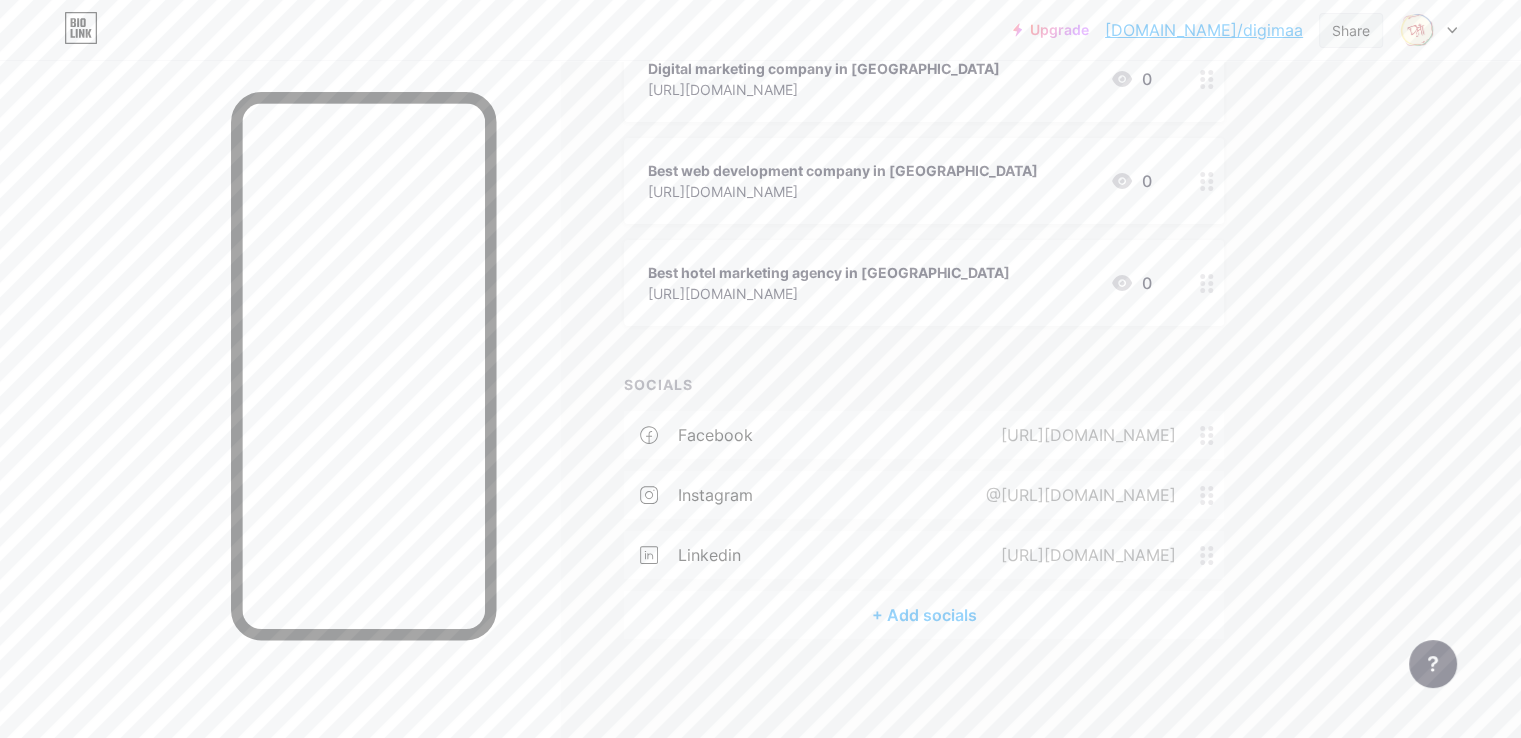 click on "Share" at bounding box center (1351, 30) 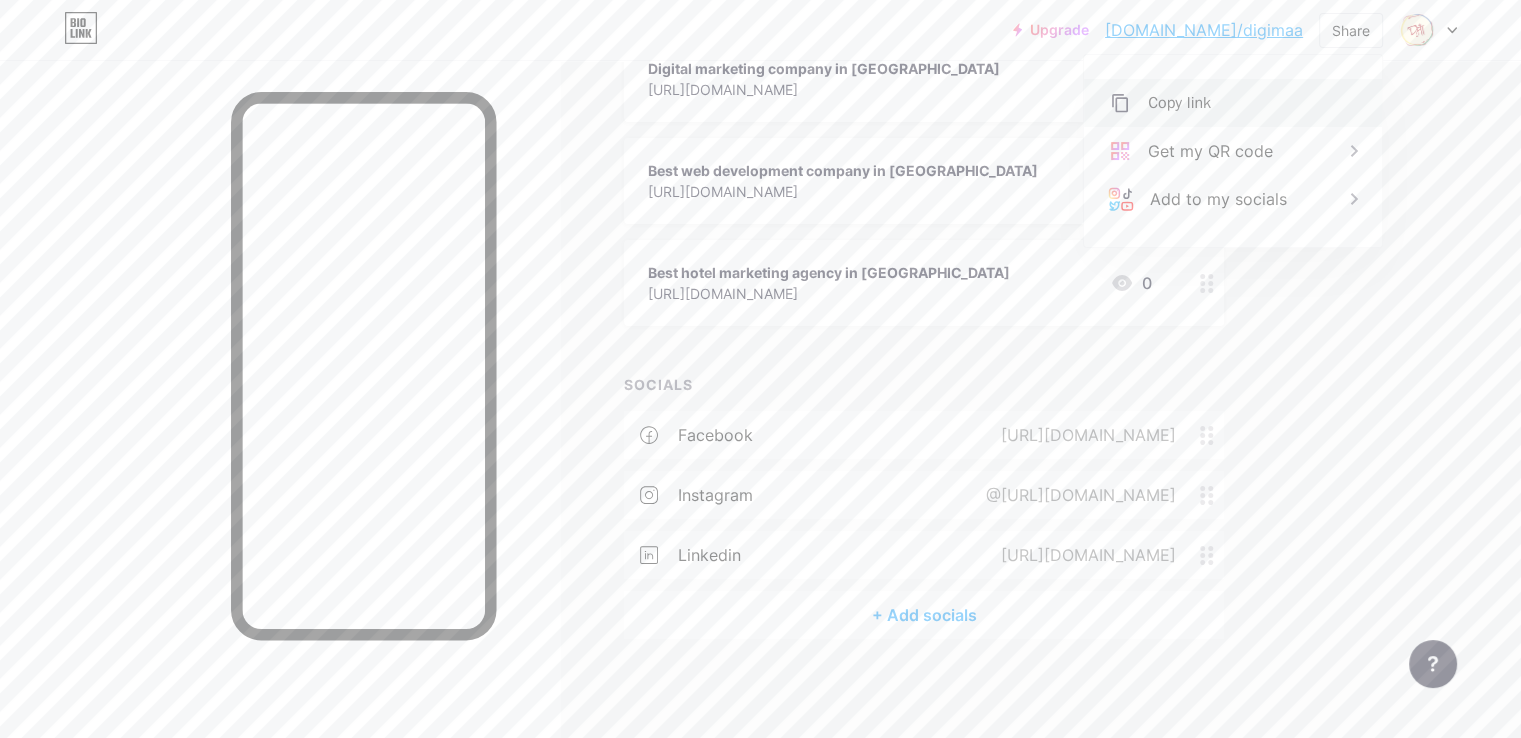 click on "Copy link" at bounding box center (1179, 103) 